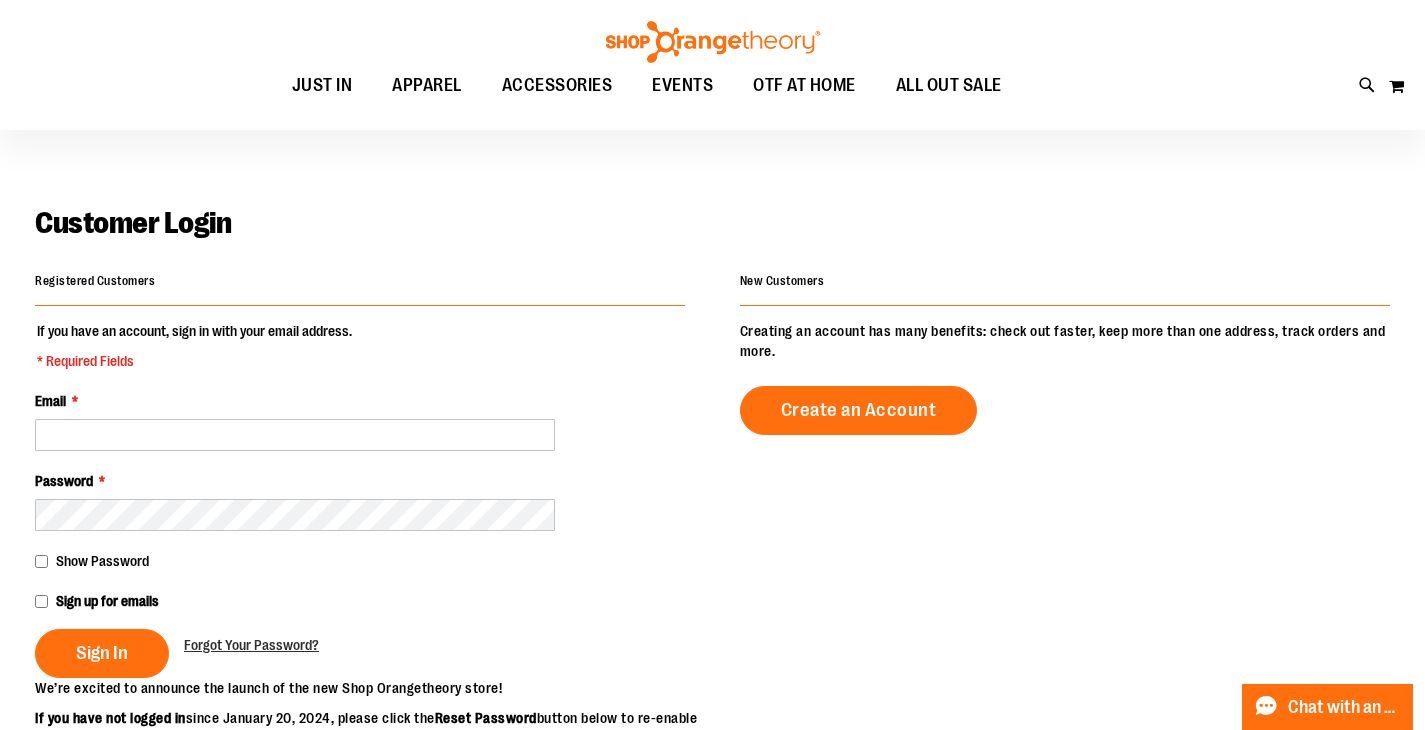 scroll, scrollTop: 0, scrollLeft: 0, axis: both 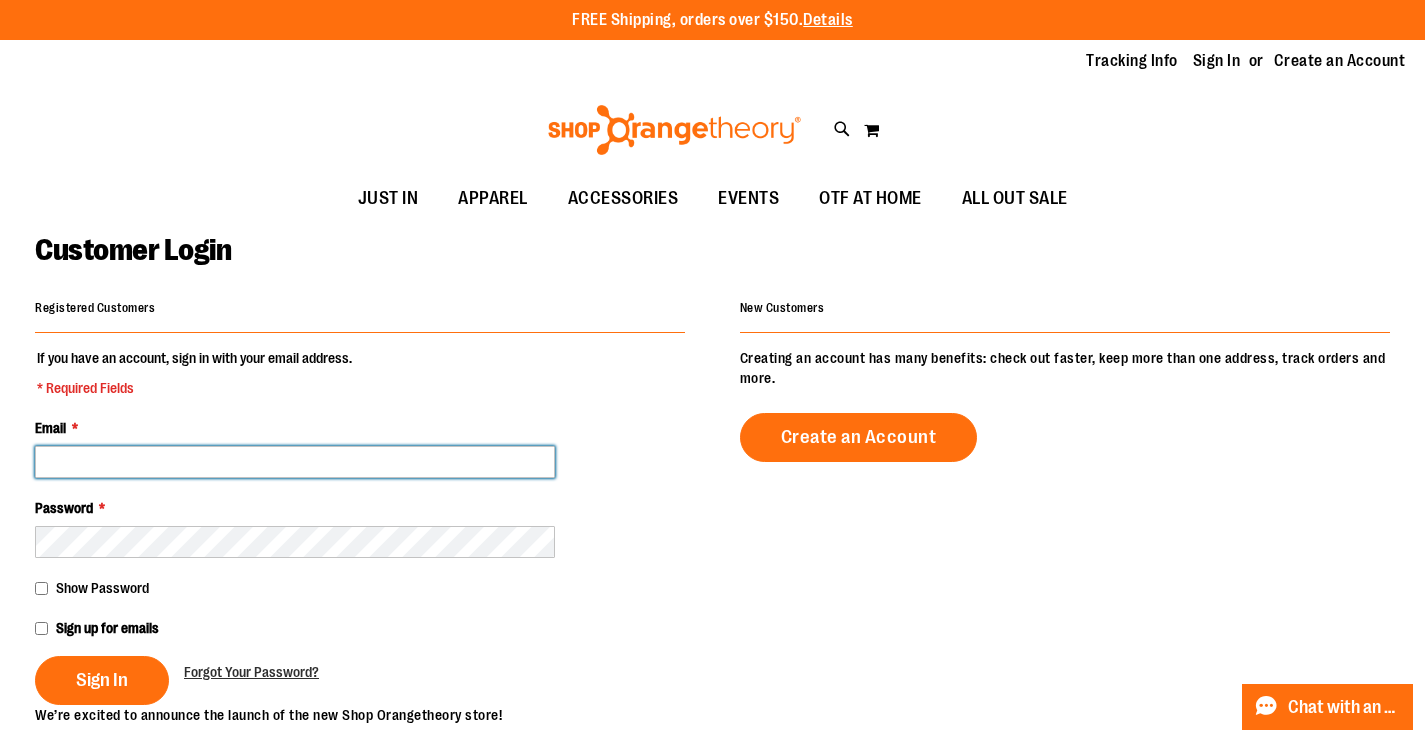 click on "Email *" at bounding box center (295, 462) 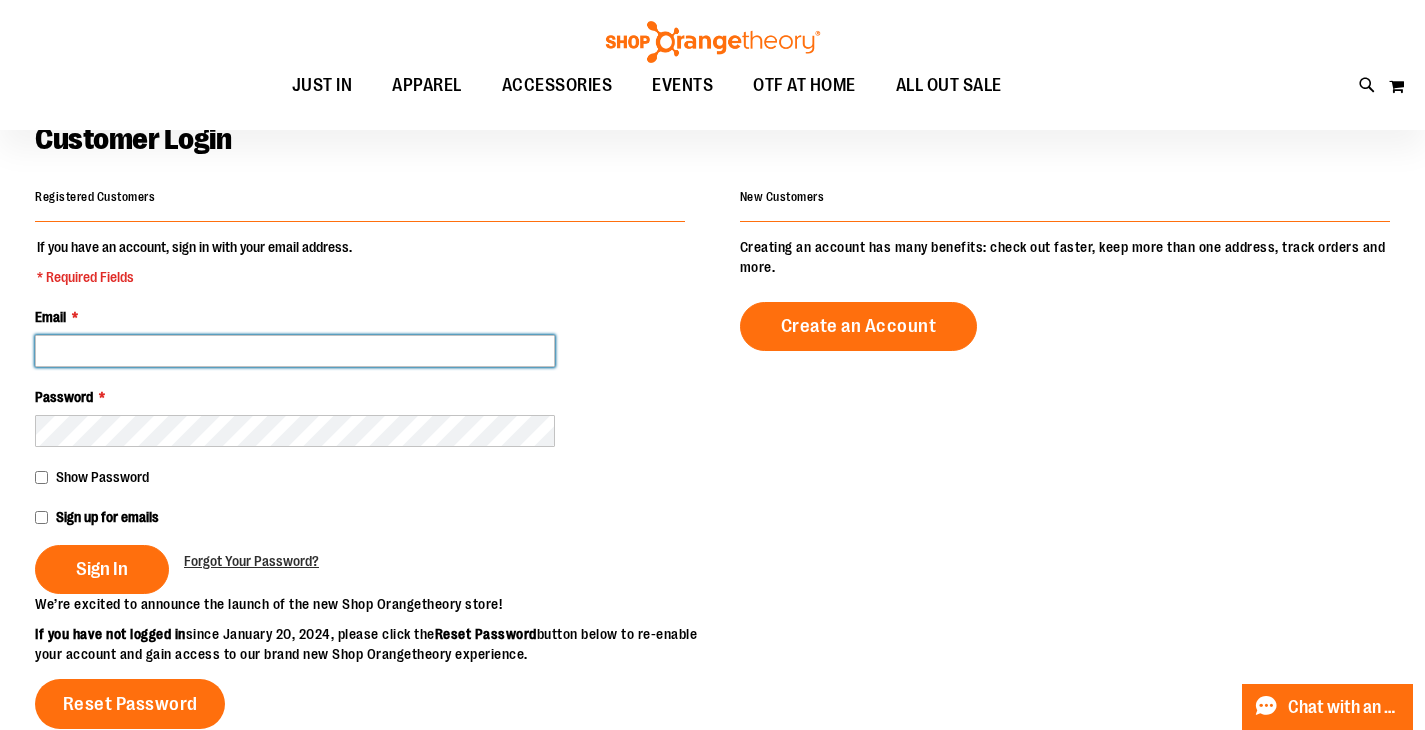 scroll, scrollTop: 64, scrollLeft: 0, axis: vertical 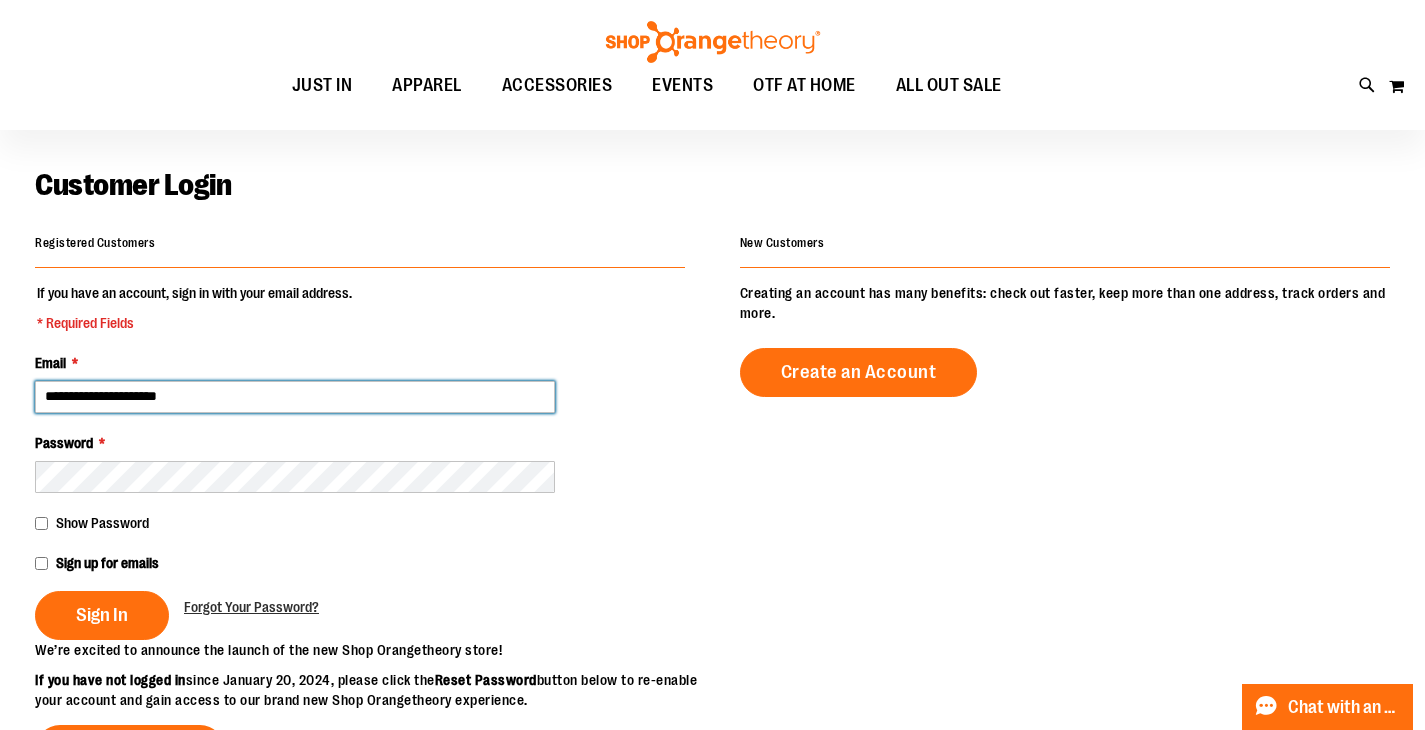 type on "**********" 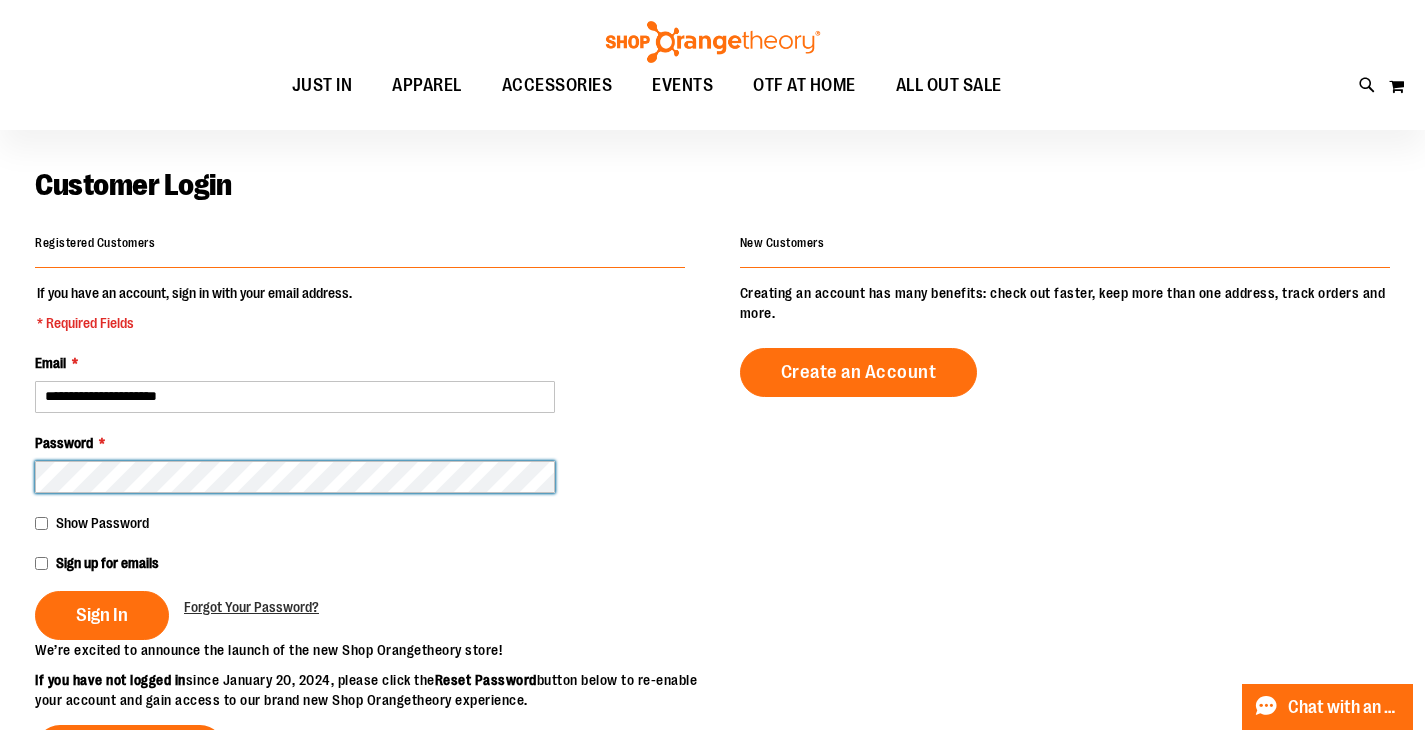 click on "Sign In" at bounding box center (102, 615) 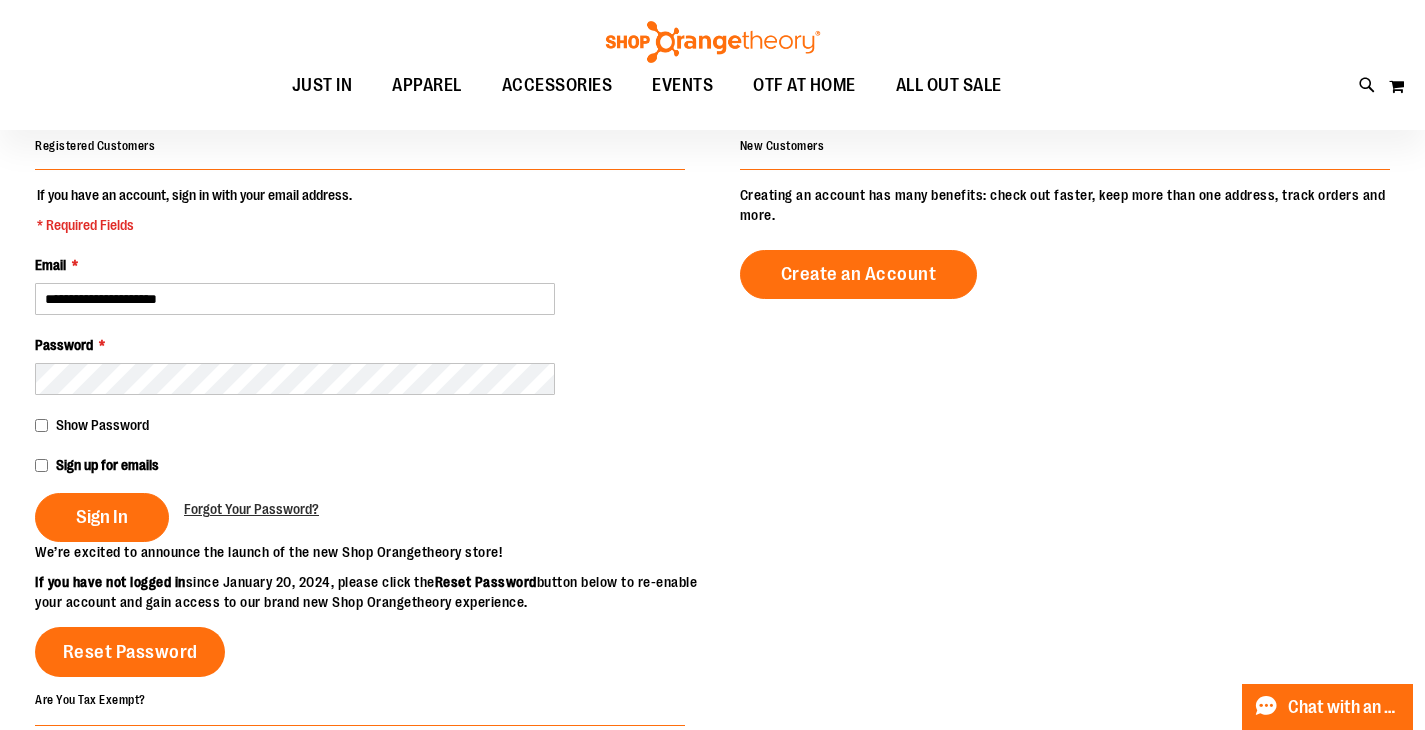 scroll, scrollTop: 215, scrollLeft: 0, axis: vertical 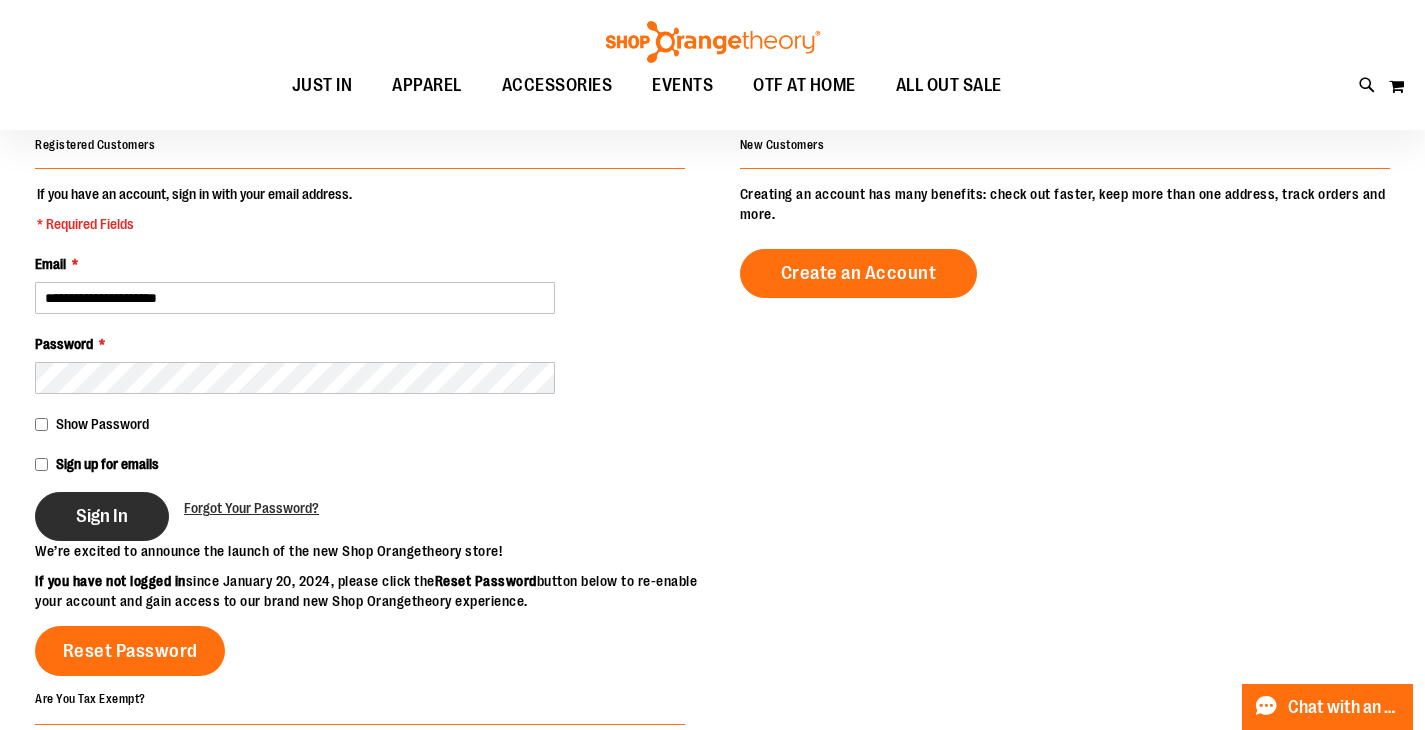 click on "Sign In" at bounding box center (102, 516) 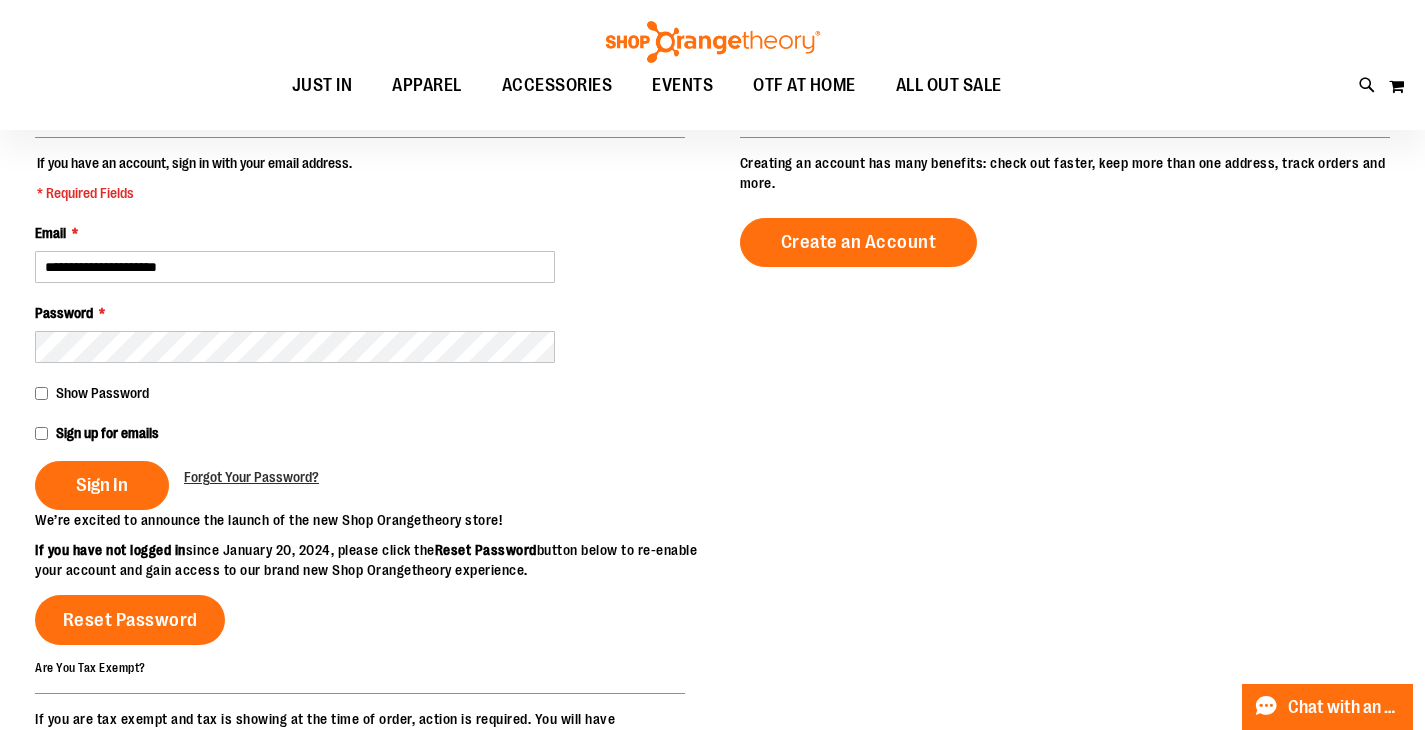 scroll, scrollTop: 251, scrollLeft: 0, axis: vertical 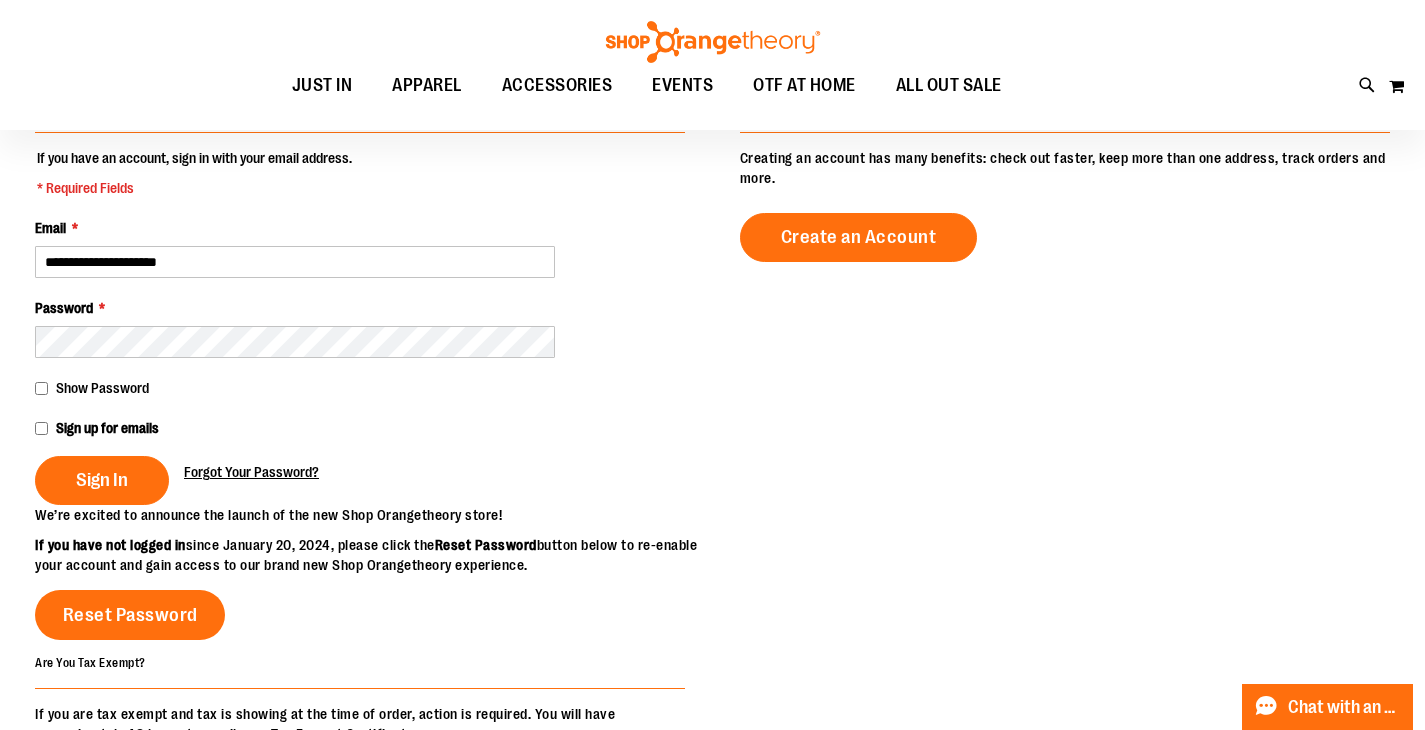 click on "Forgot Your Password?" at bounding box center [251, 472] 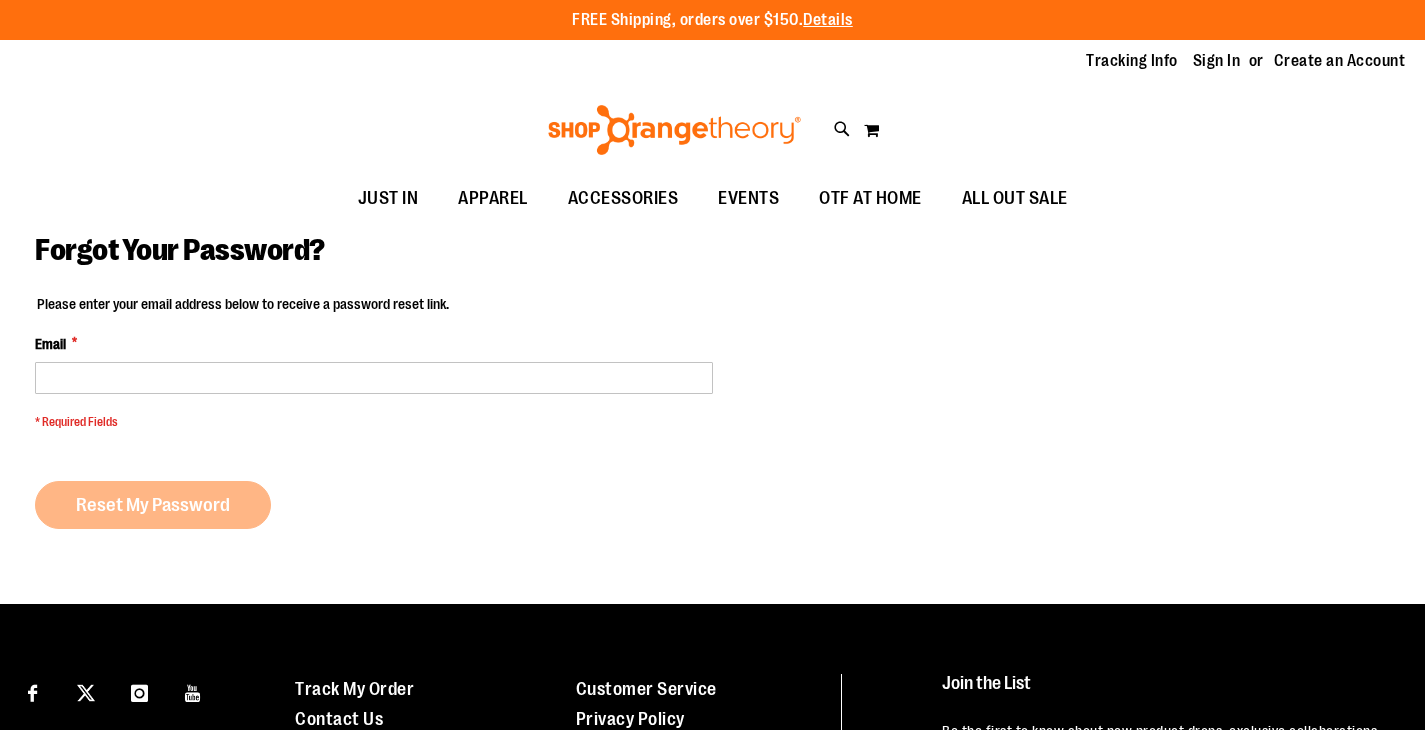 scroll, scrollTop: 0, scrollLeft: 0, axis: both 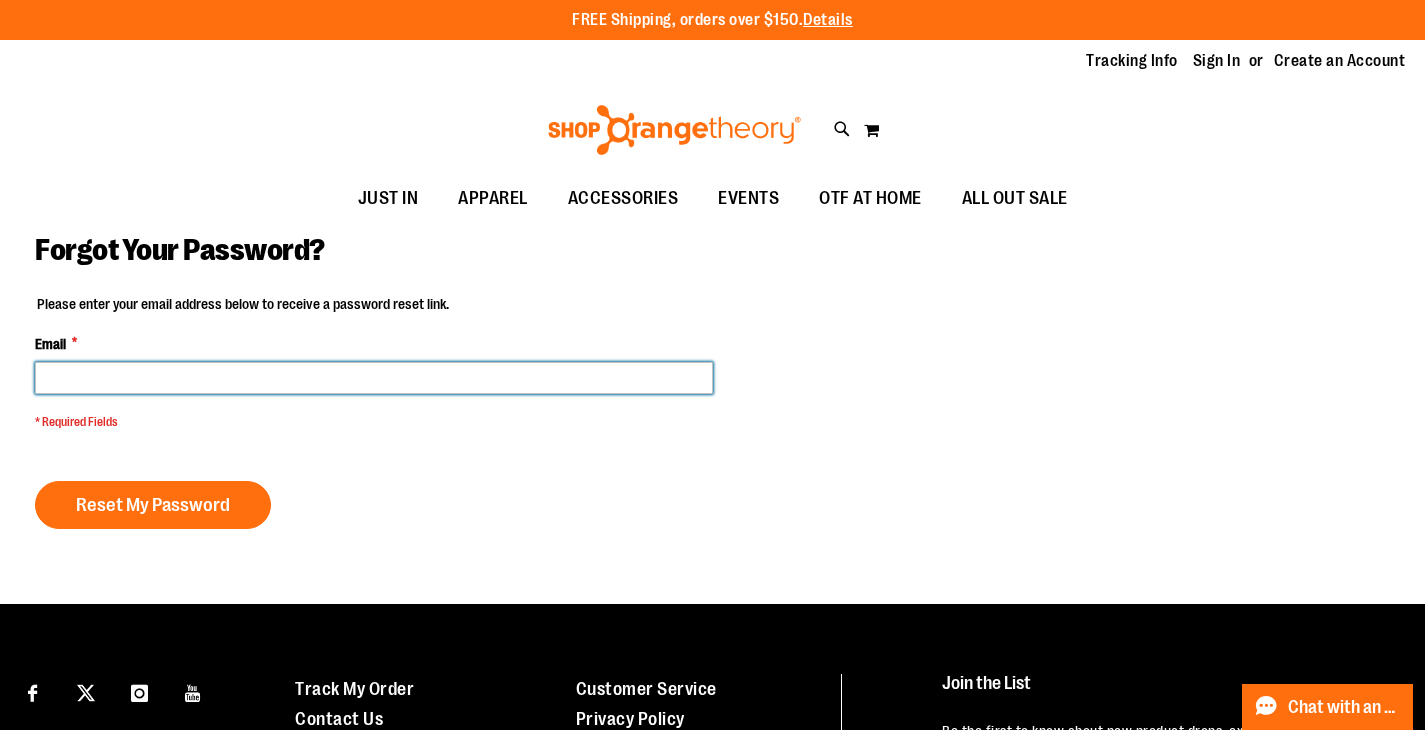click on "Email *" at bounding box center (374, 378) 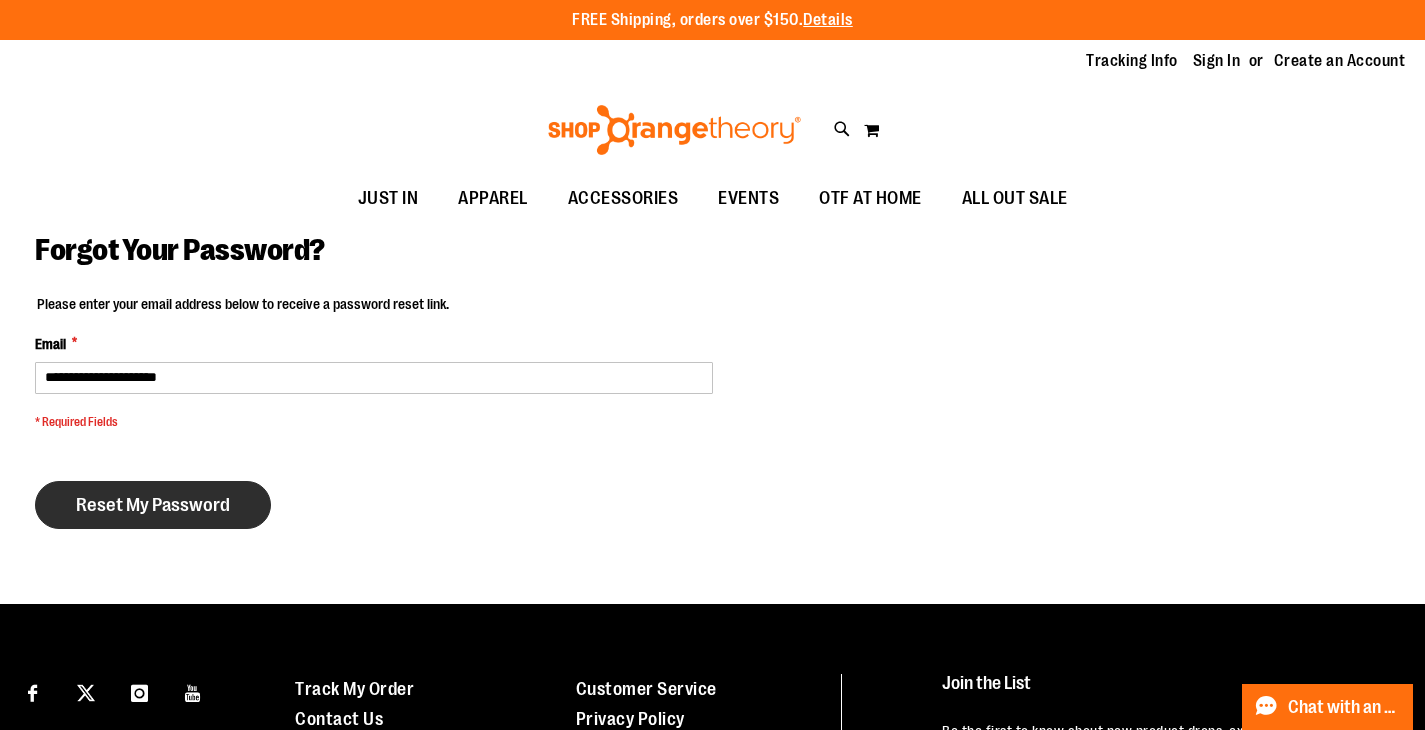 click on "Reset My Password" at bounding box center (153, 505) 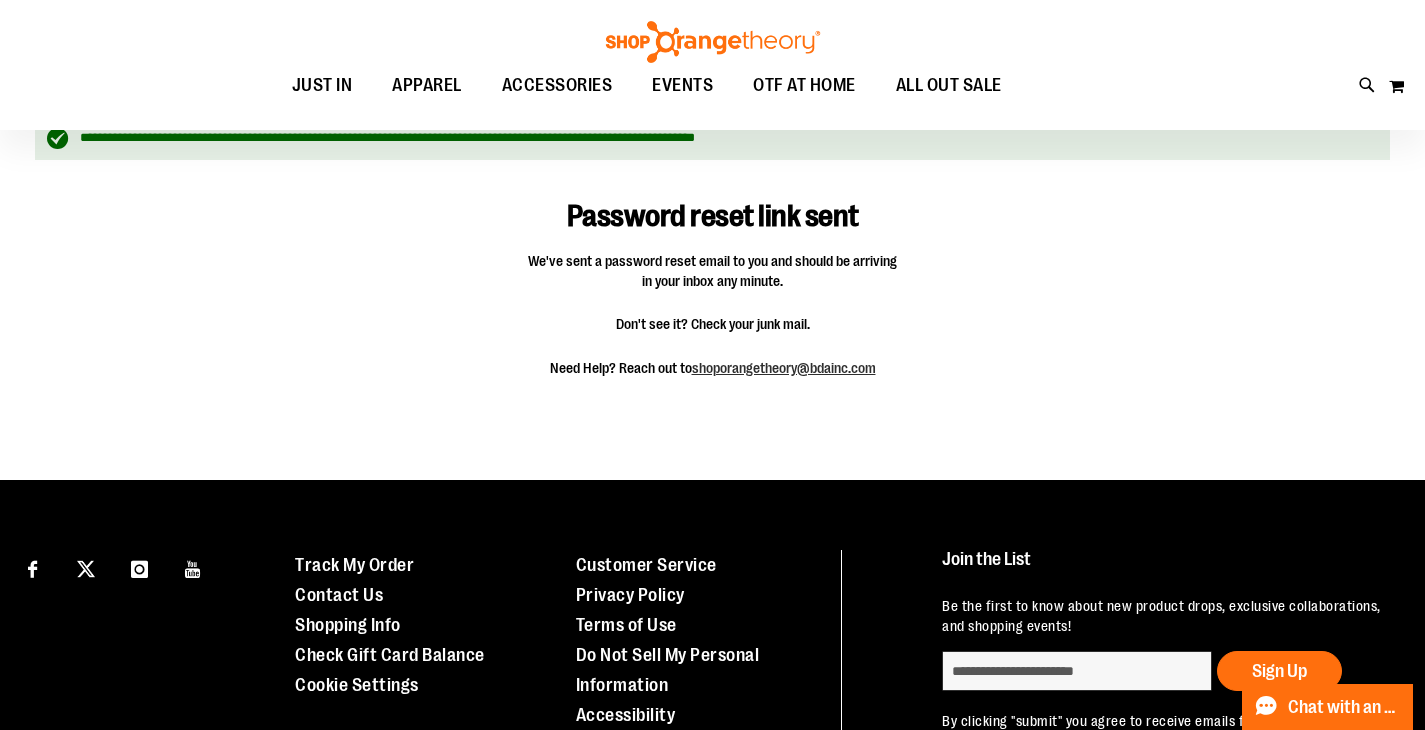 scroll, scrollTop: 0, scrollLeft: 0, axis: both 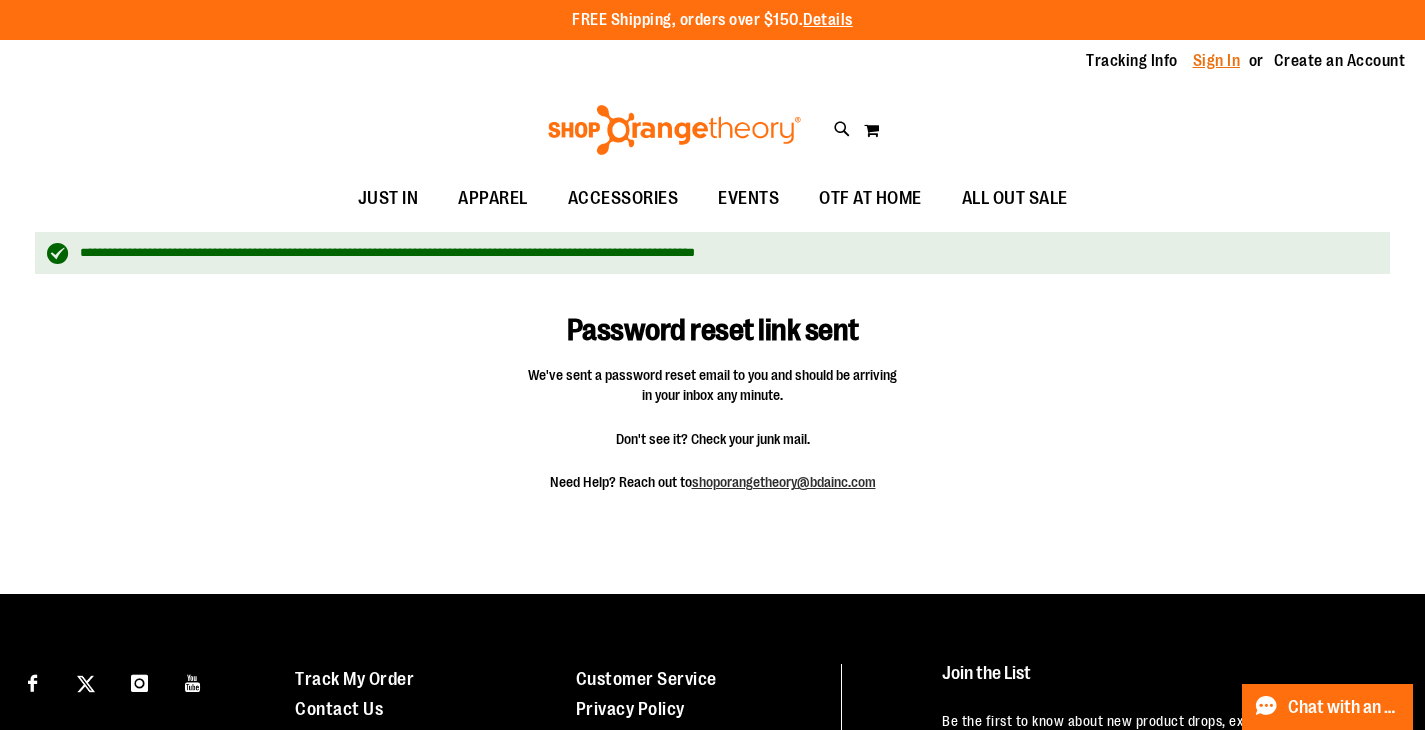 click on "Sign In" at bounding box center [1217, 61] 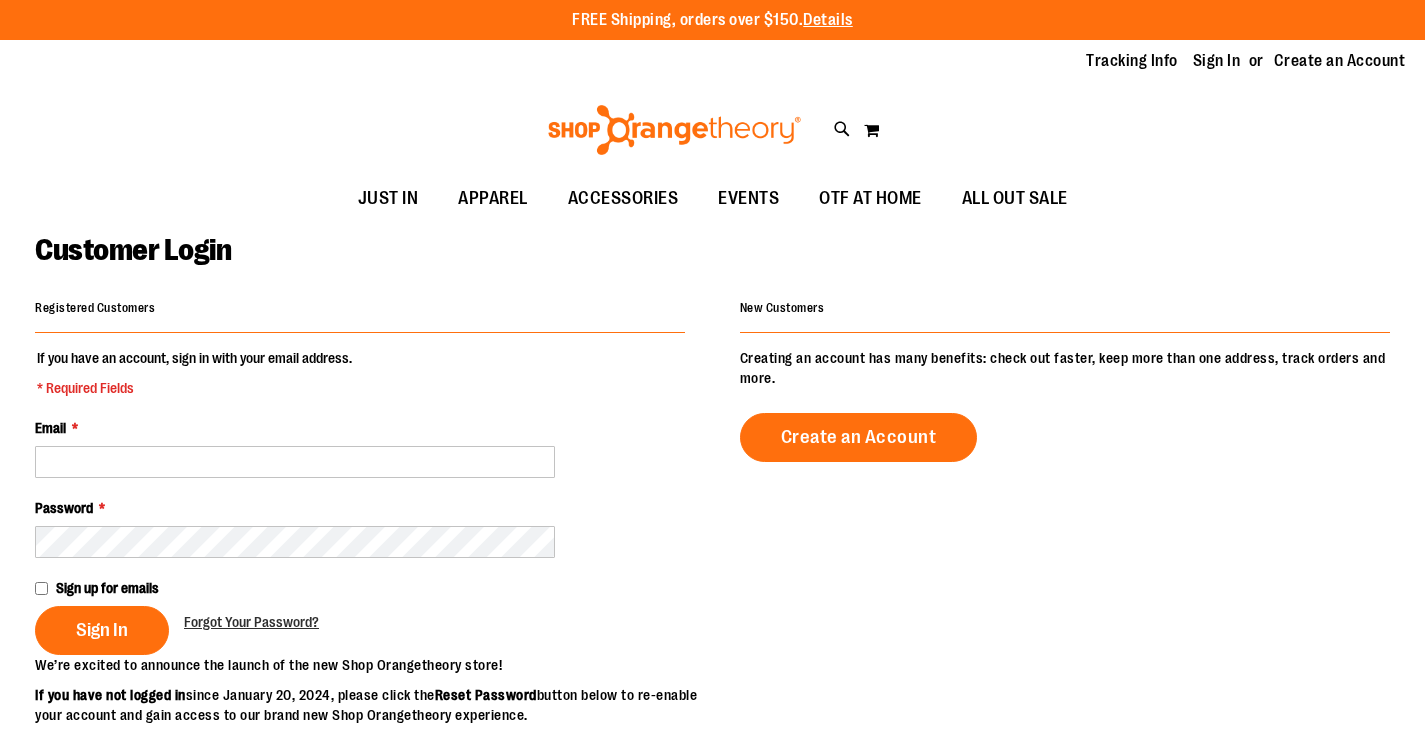 scroll, scrollTop: 0, scrollLeft: 0, axis: both 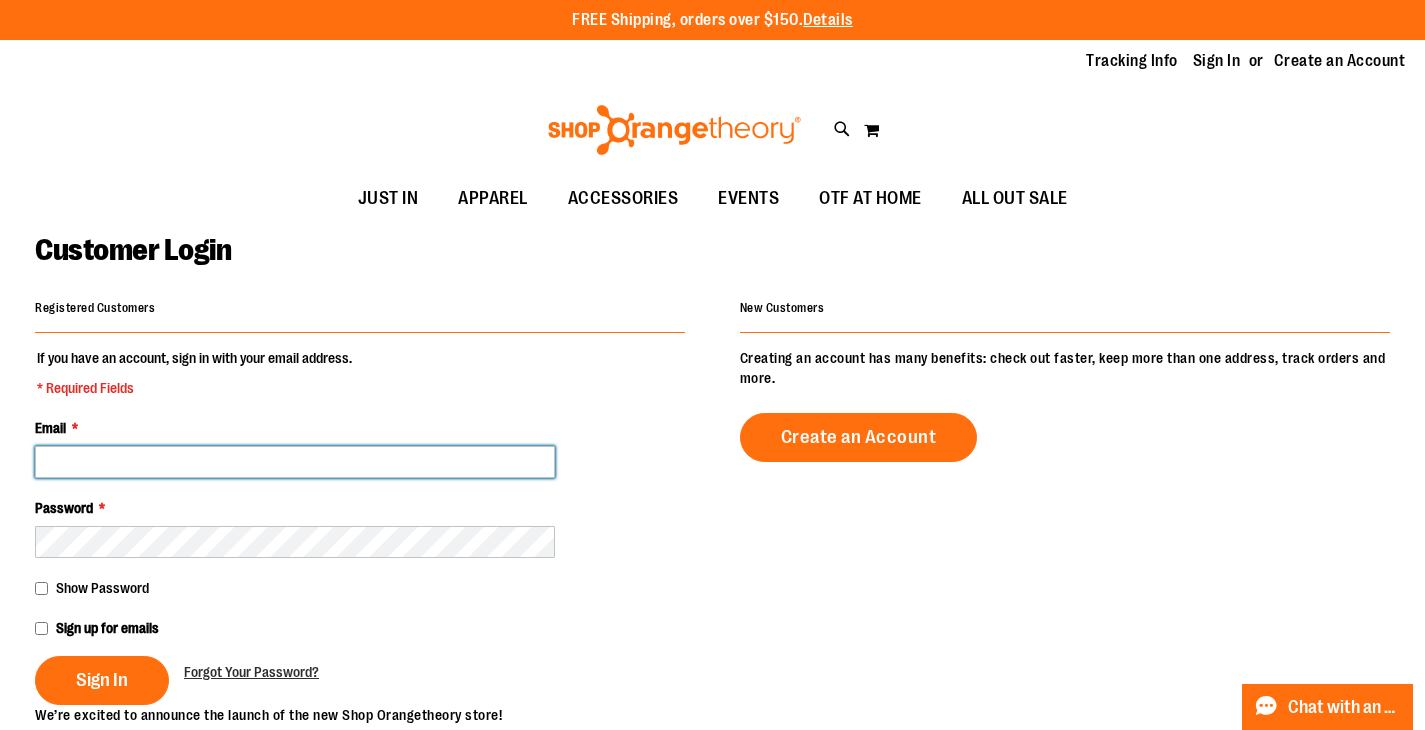 click on "Email *" at bounding box center (295, 462) 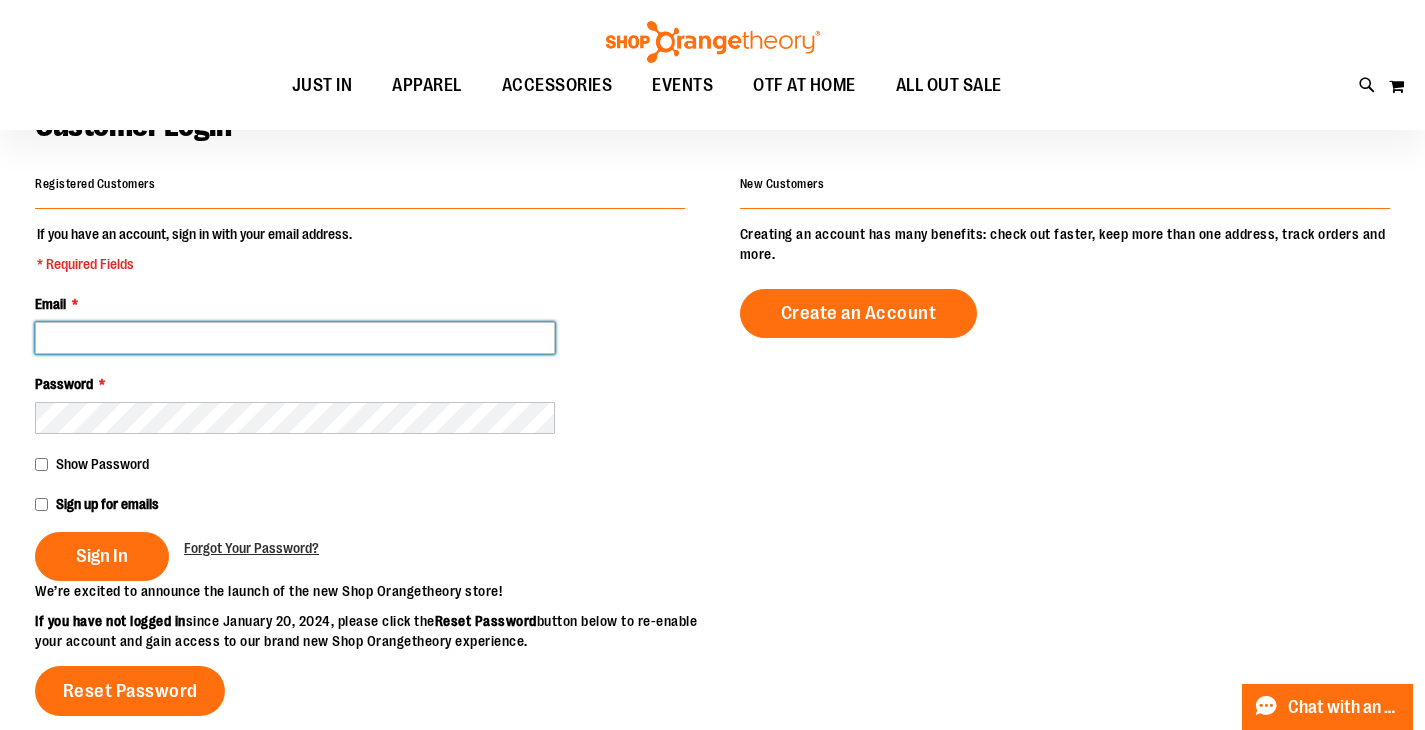 scroll, scrollTop: 134, scrollLeft: 0, axis: vertical 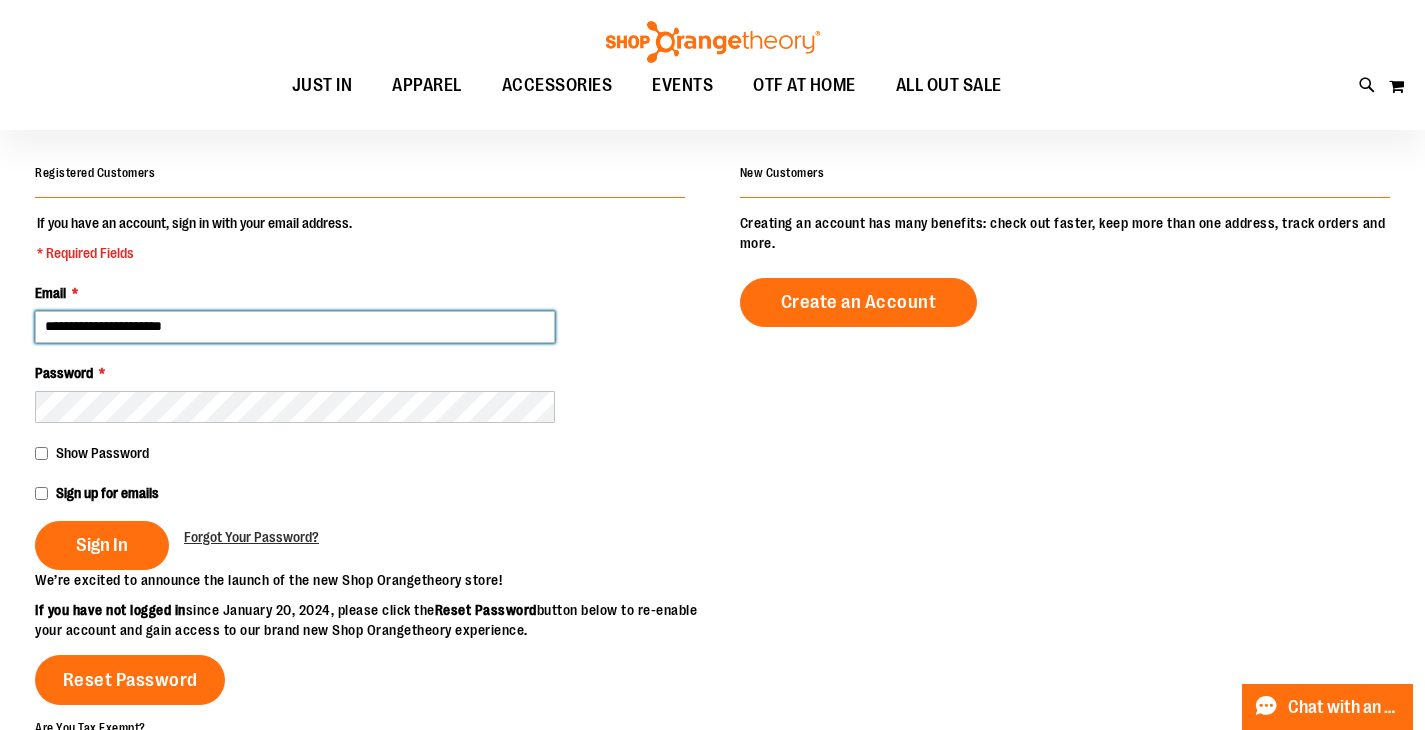 type on "**********" 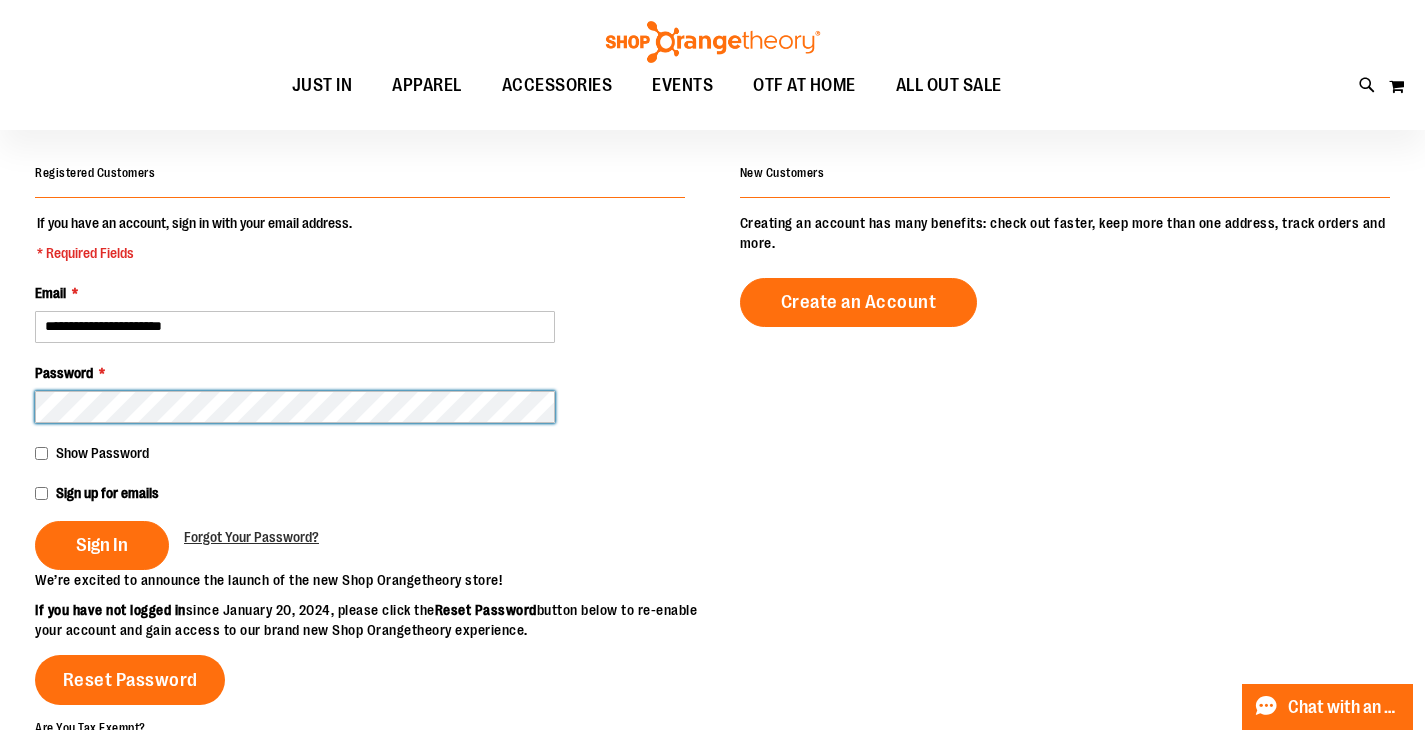 click on "Sign In" at bounding box center (102, 545) 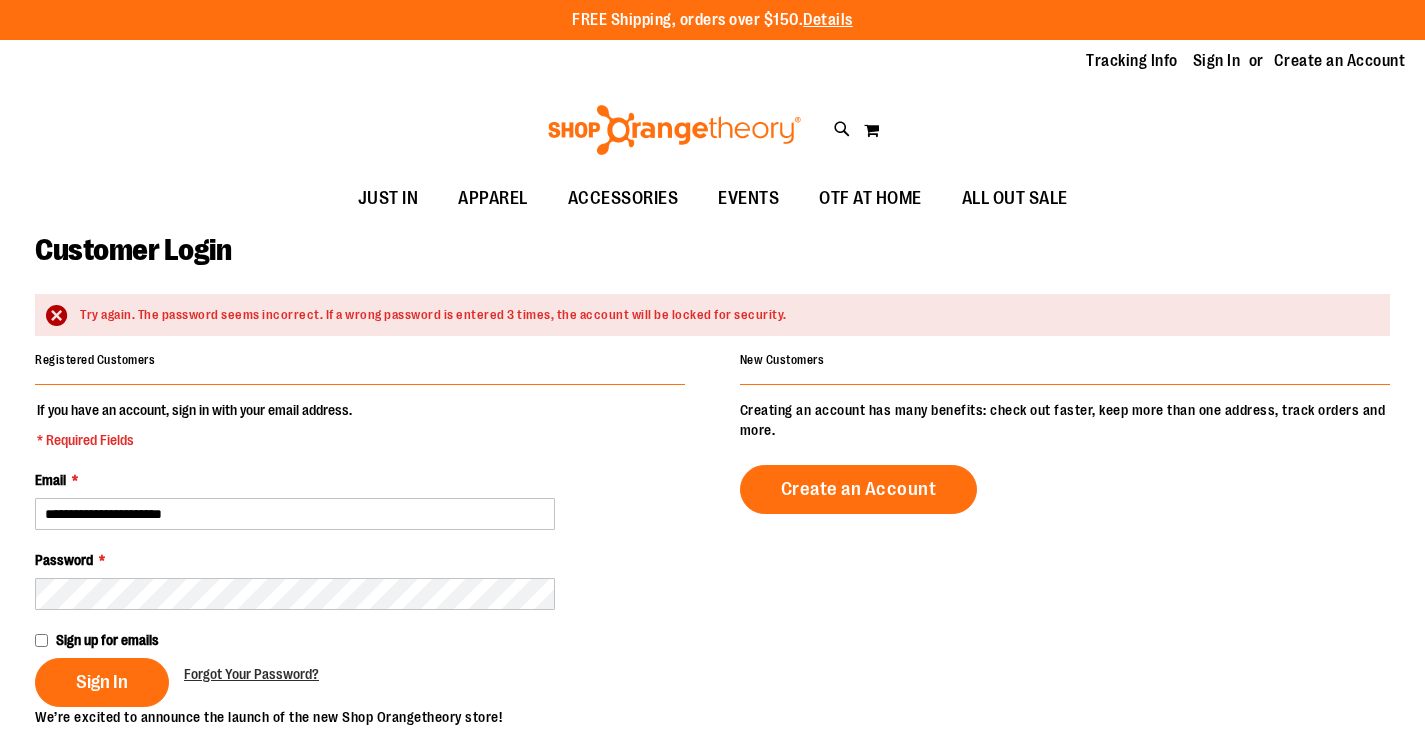 scroll, scrollTop: 0, scrollLeft: 0, axis: both 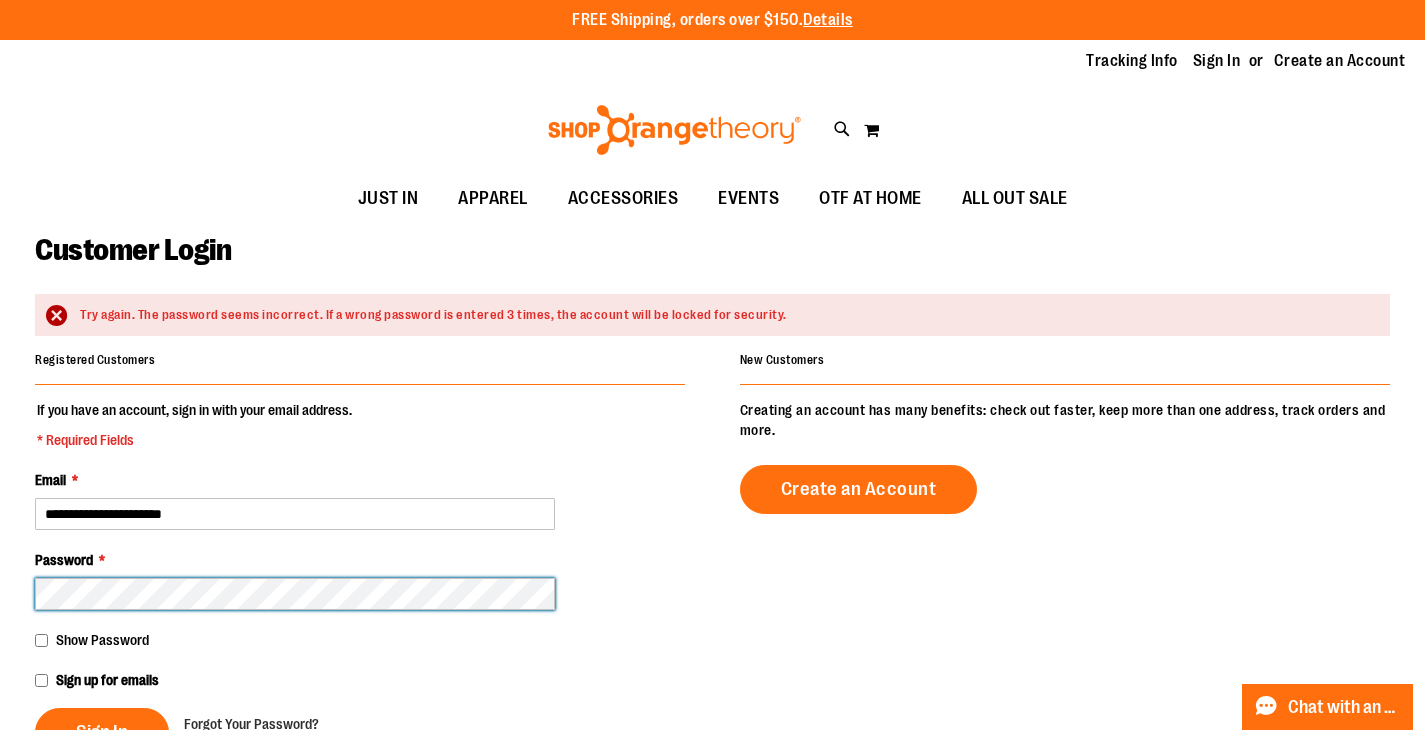 click on "Sign In" at bounding box center (102, 732) 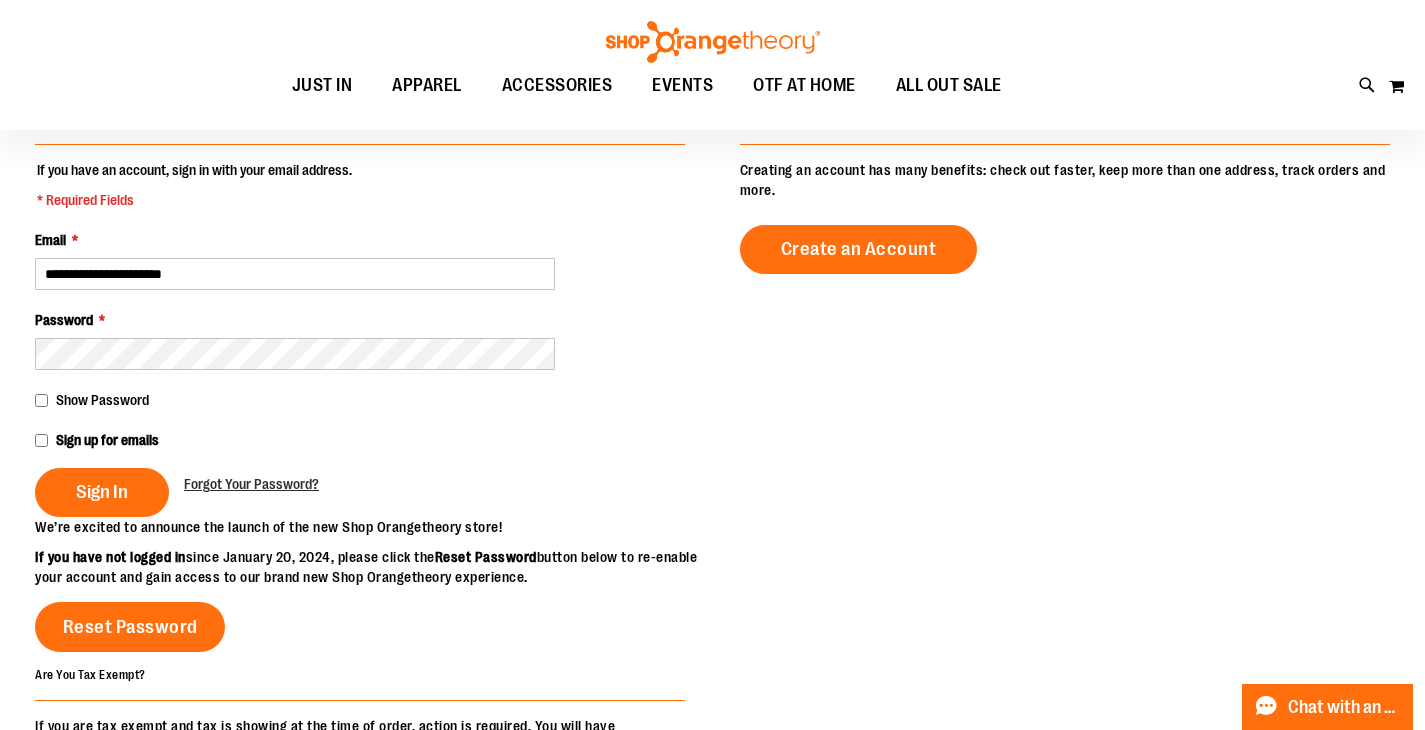 scroll, scrollTop: 0, scrollLeft: 0, axis: both 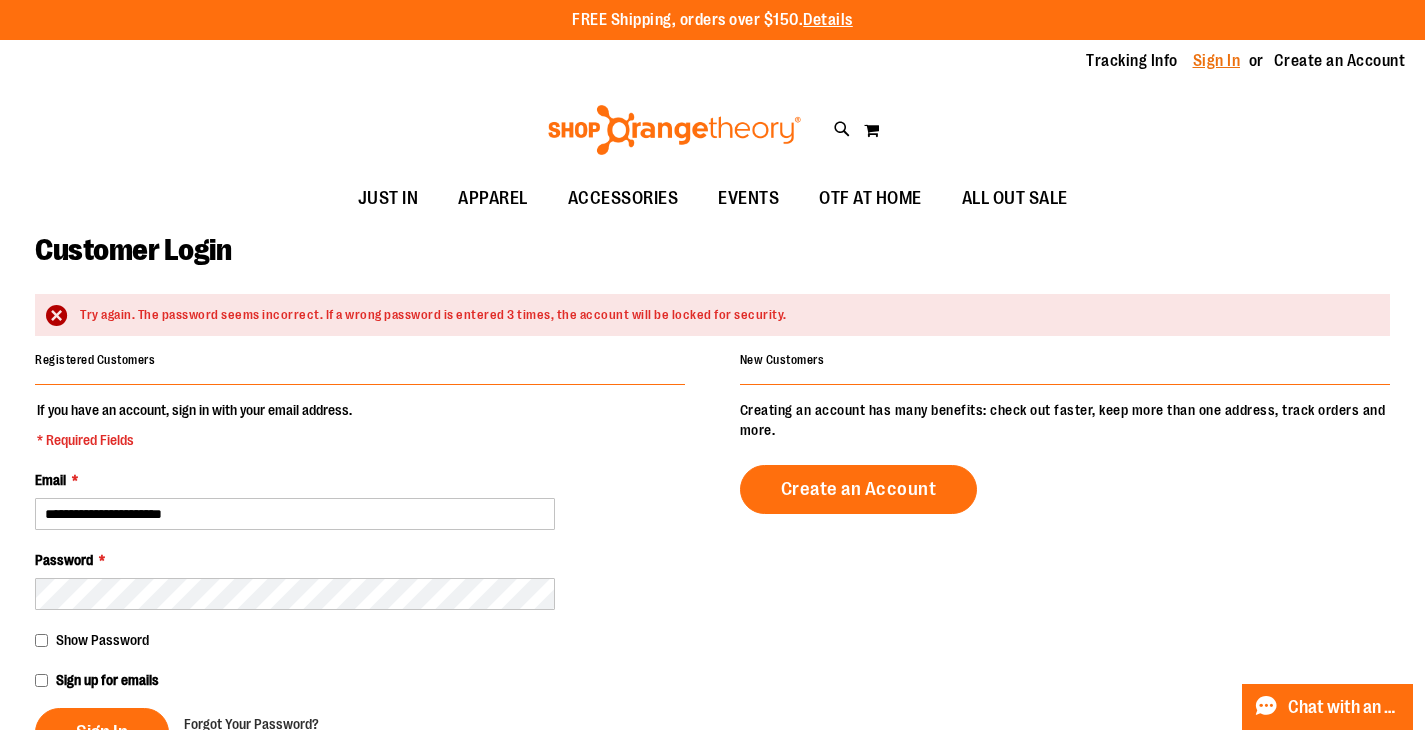 click on "Sign In" at bounding box center (1217, 61) 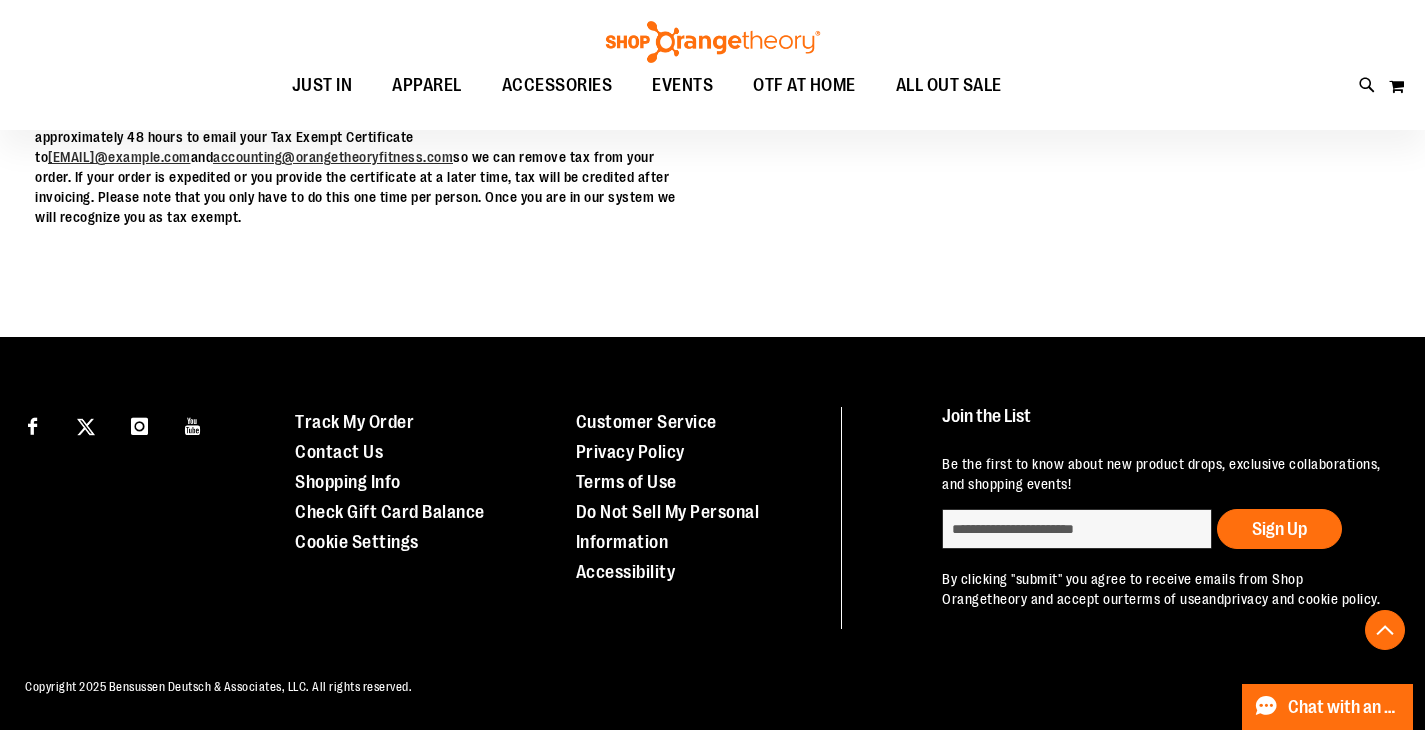 scroll, scrollTop: 807, scrollLeft: 0, axis: vertical 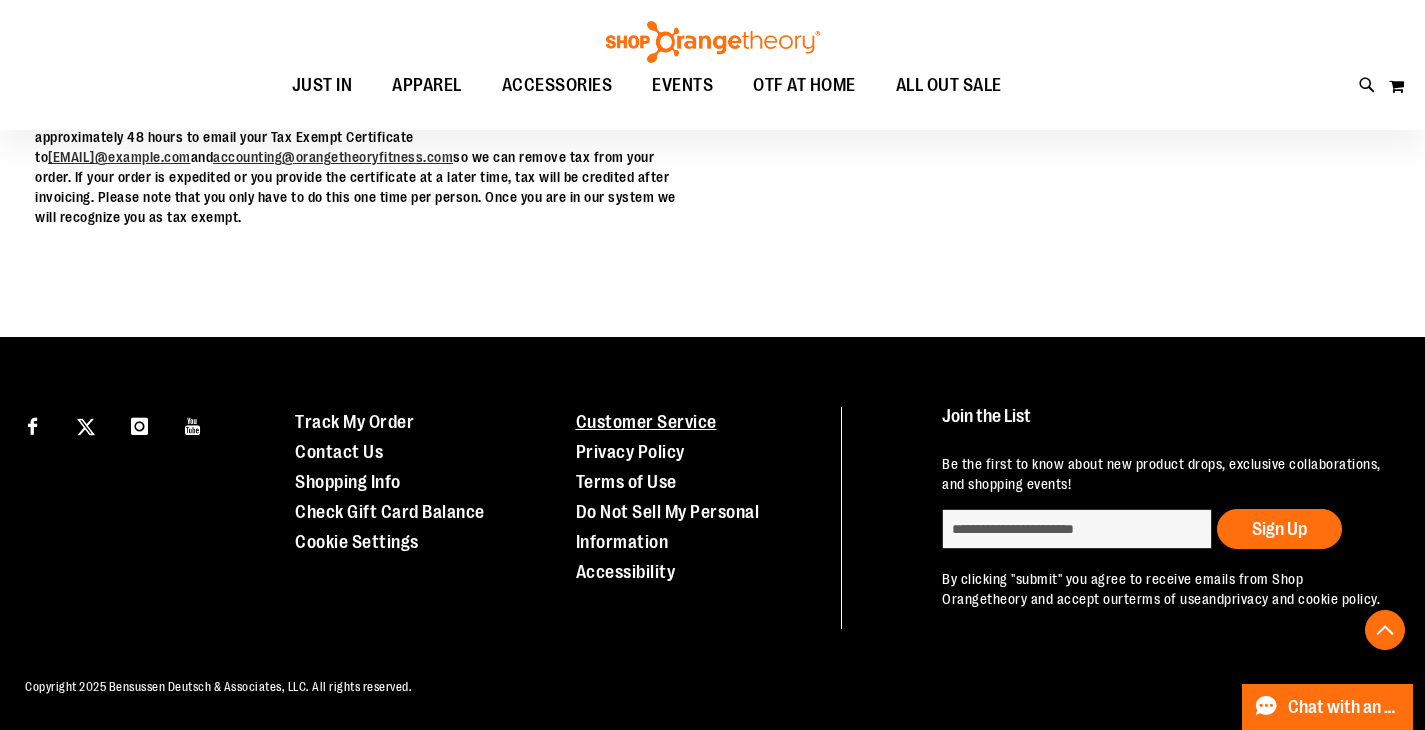 click on "Customer Service" at bounding box center (646, 422) 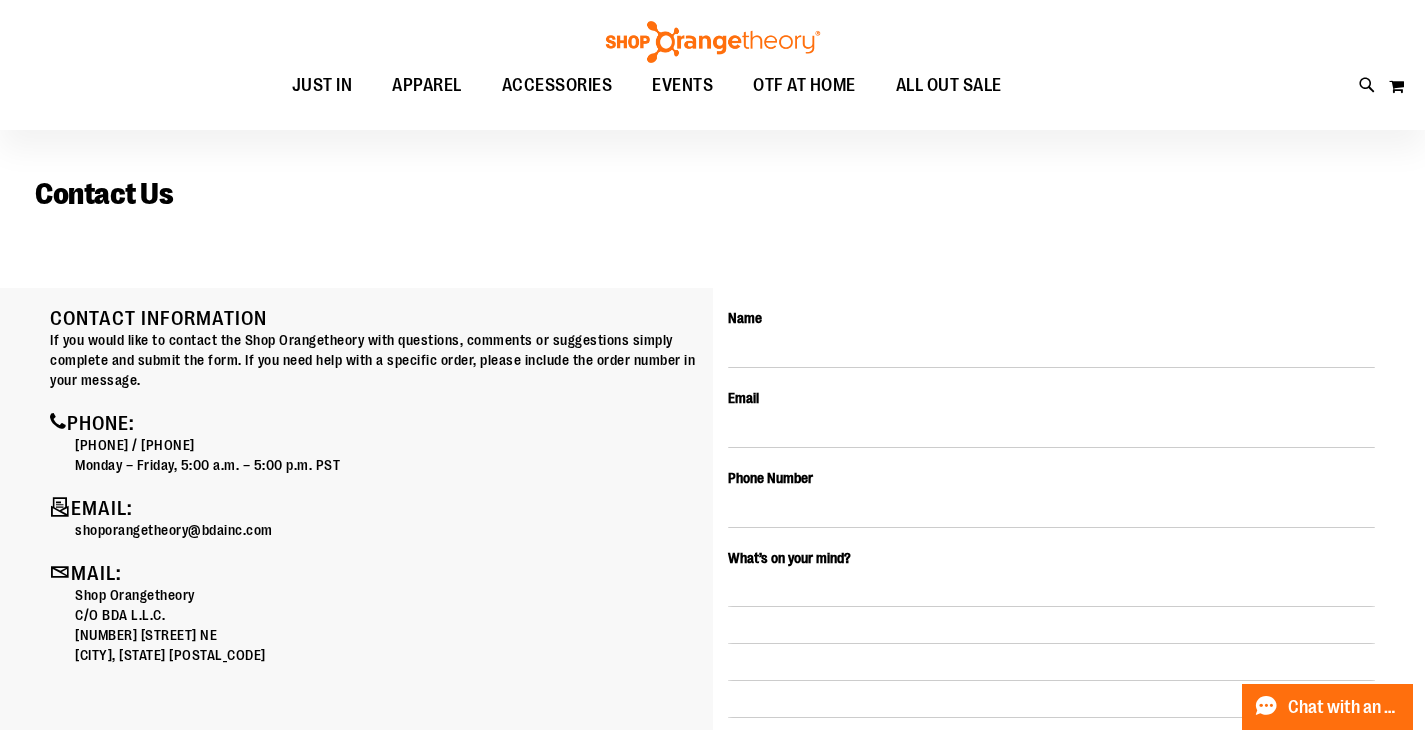 scroll, scrollTop: 57, scrollLeft: 0, axis: vertical 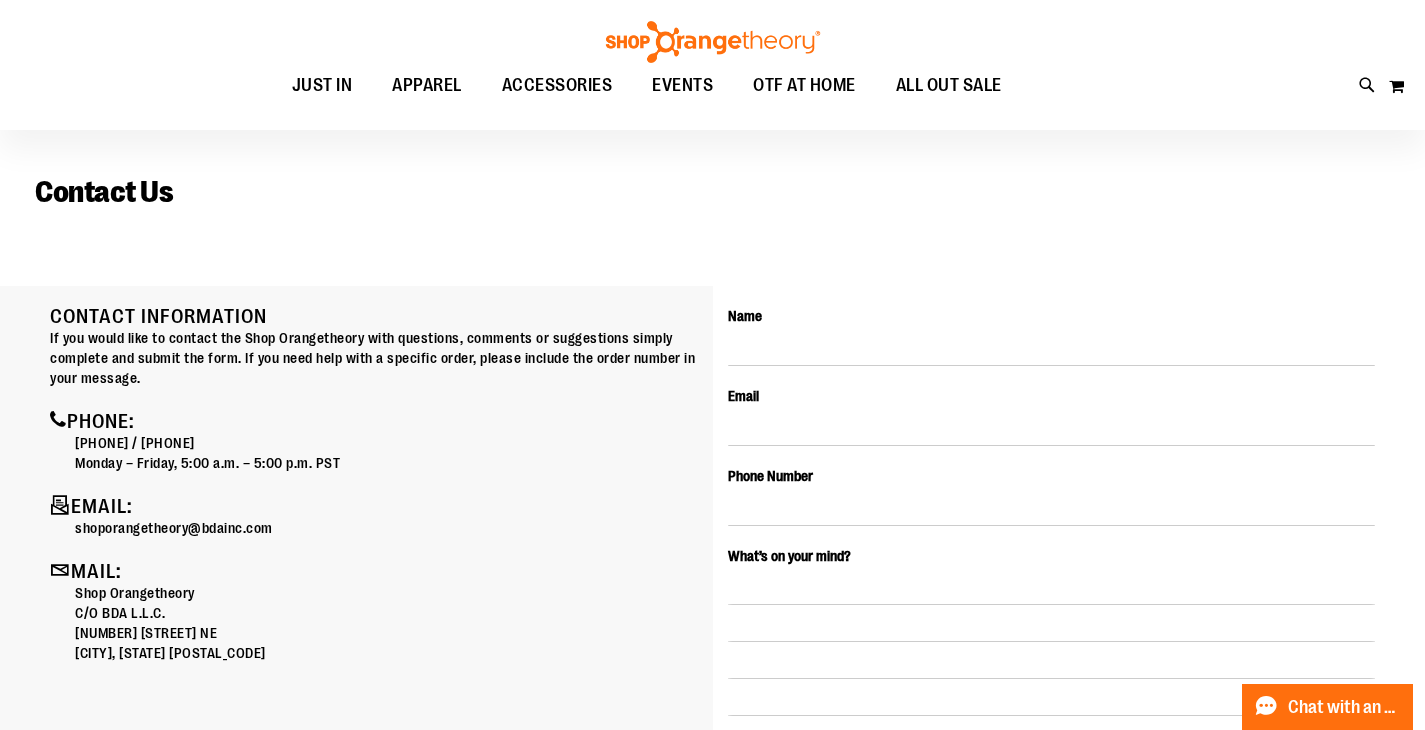 click on "Contact Form
Name
Email
Phone Number
What’s on your mind?" at bounding box center [1052, 575] 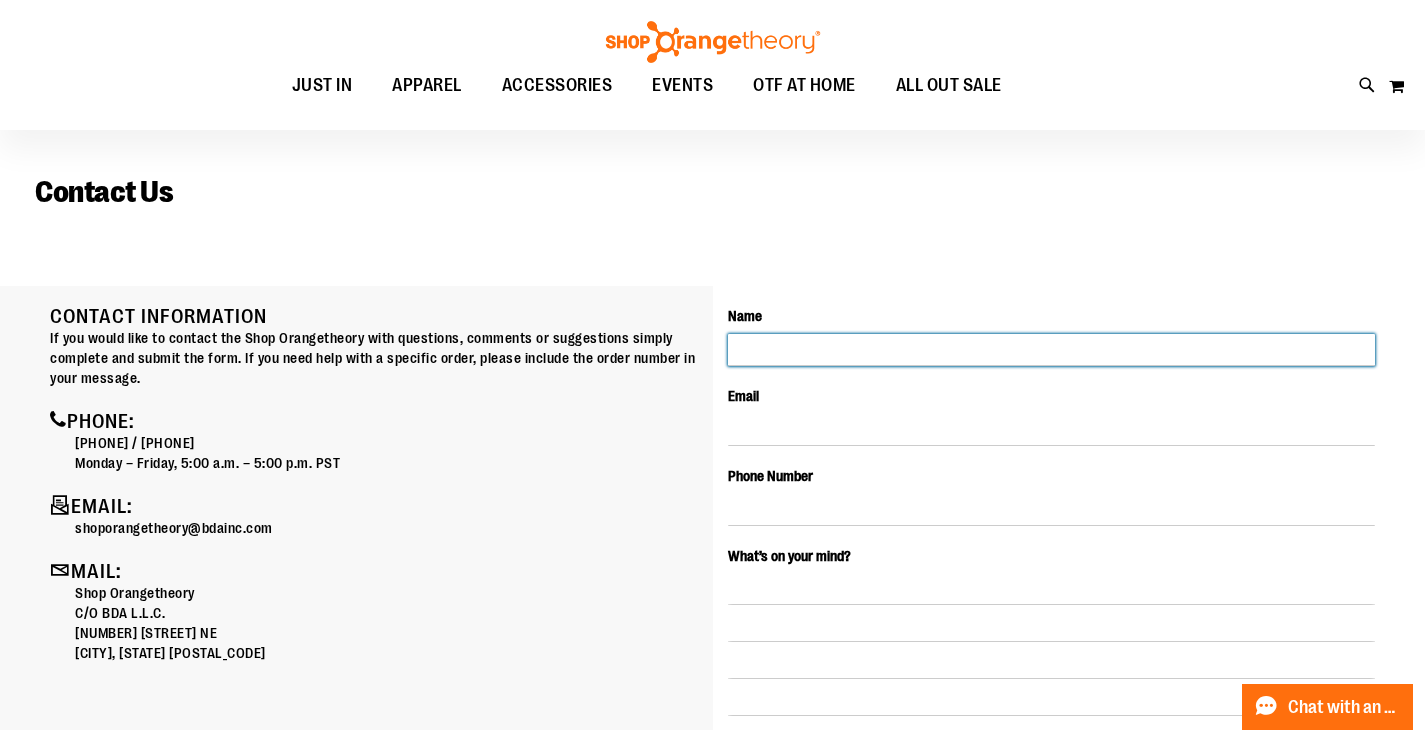 click on "Name" at bounding box center [1052, 350] 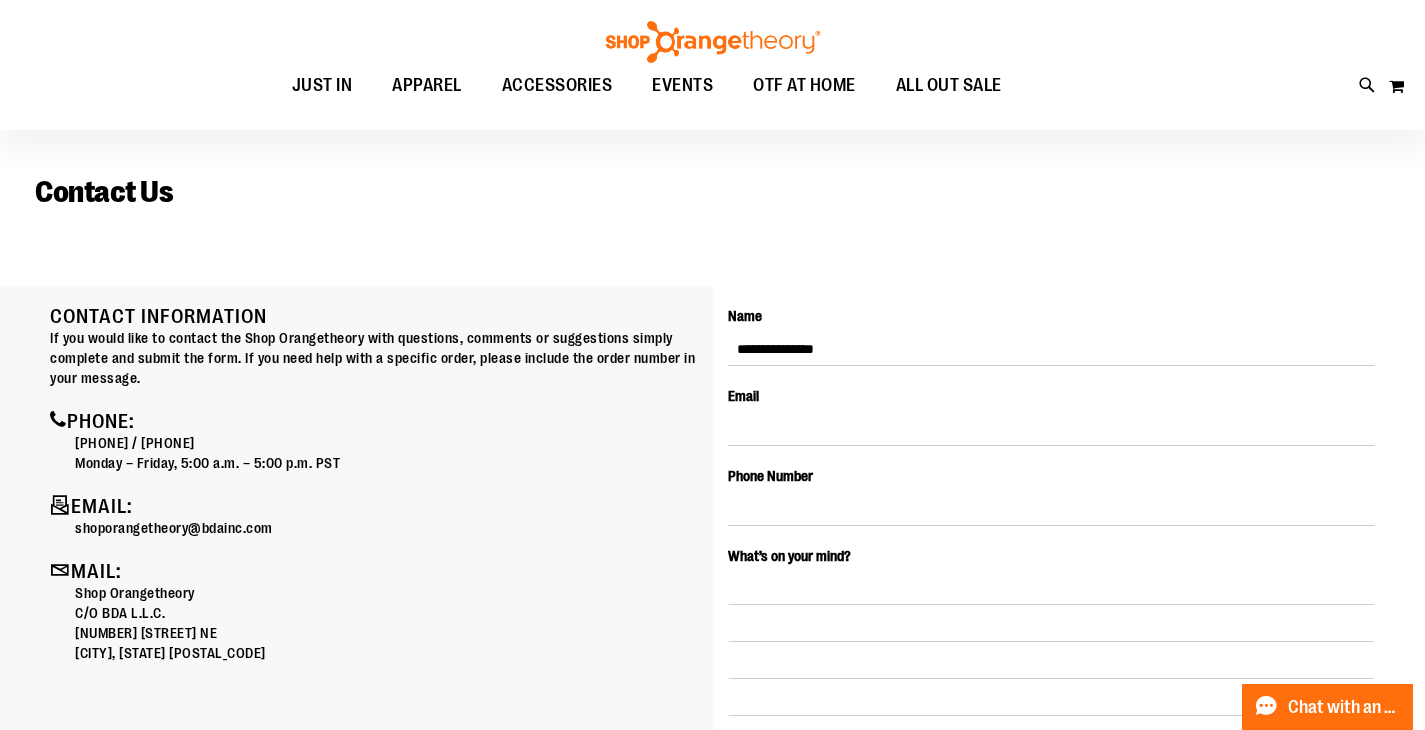 click on "**********" at bounding box center (1052, 575) 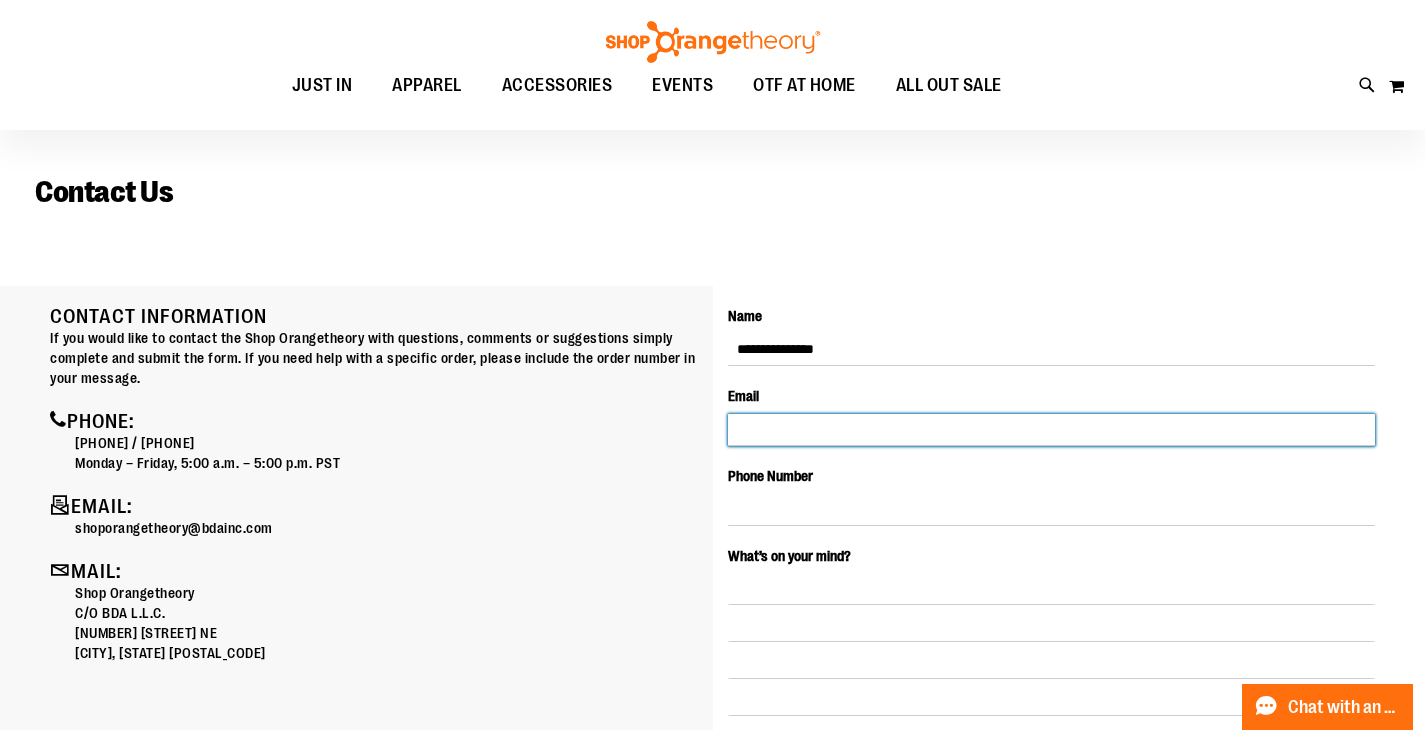 click on "Email" at bounding box center (1052, 430) 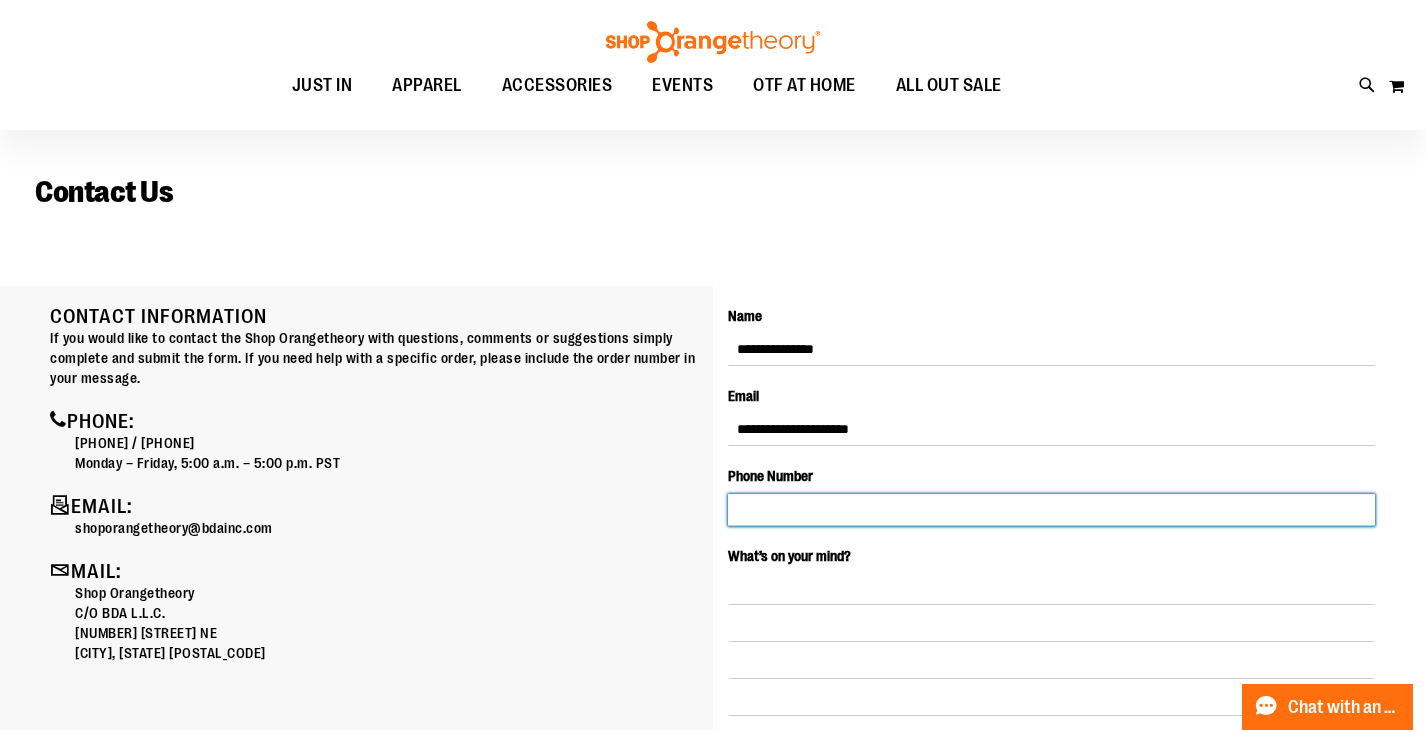 click on "Phone Number" at bounding box center [1052, 510] 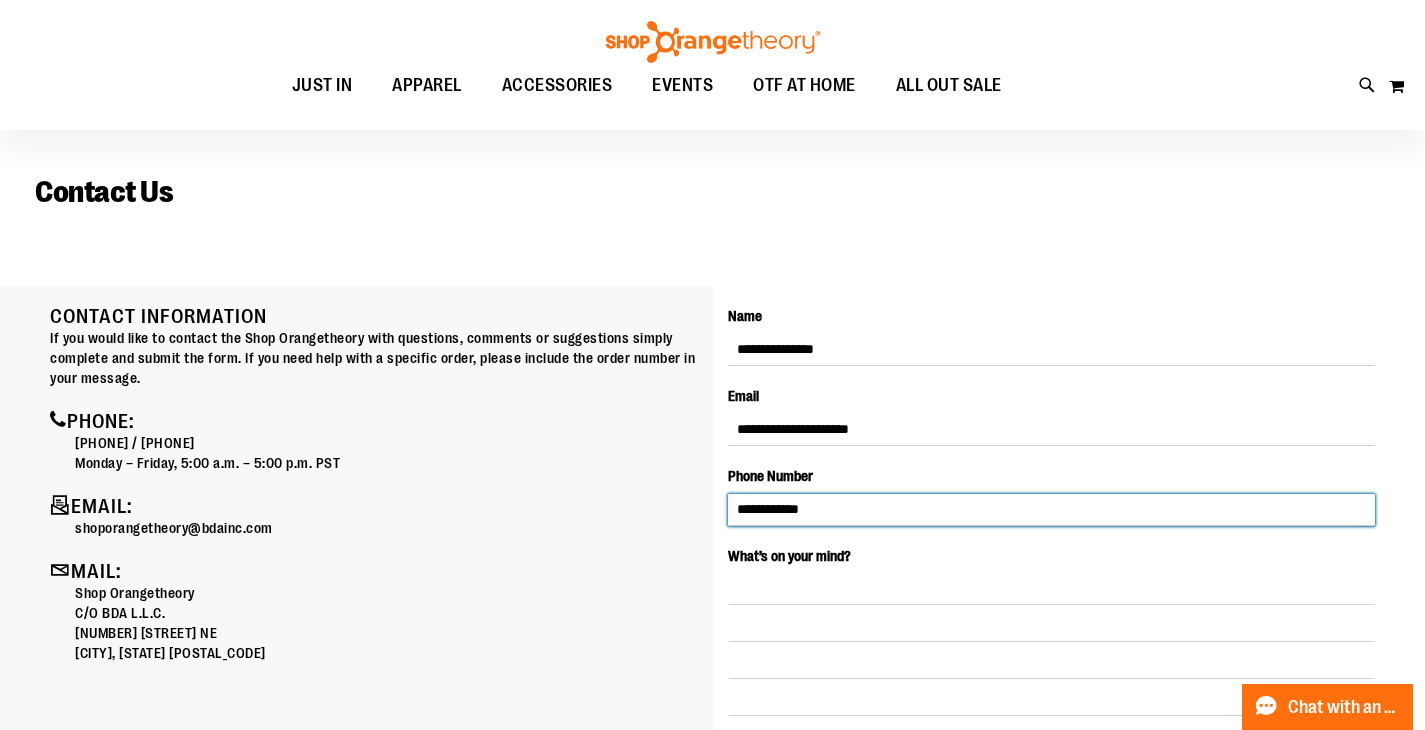 type on "**********" 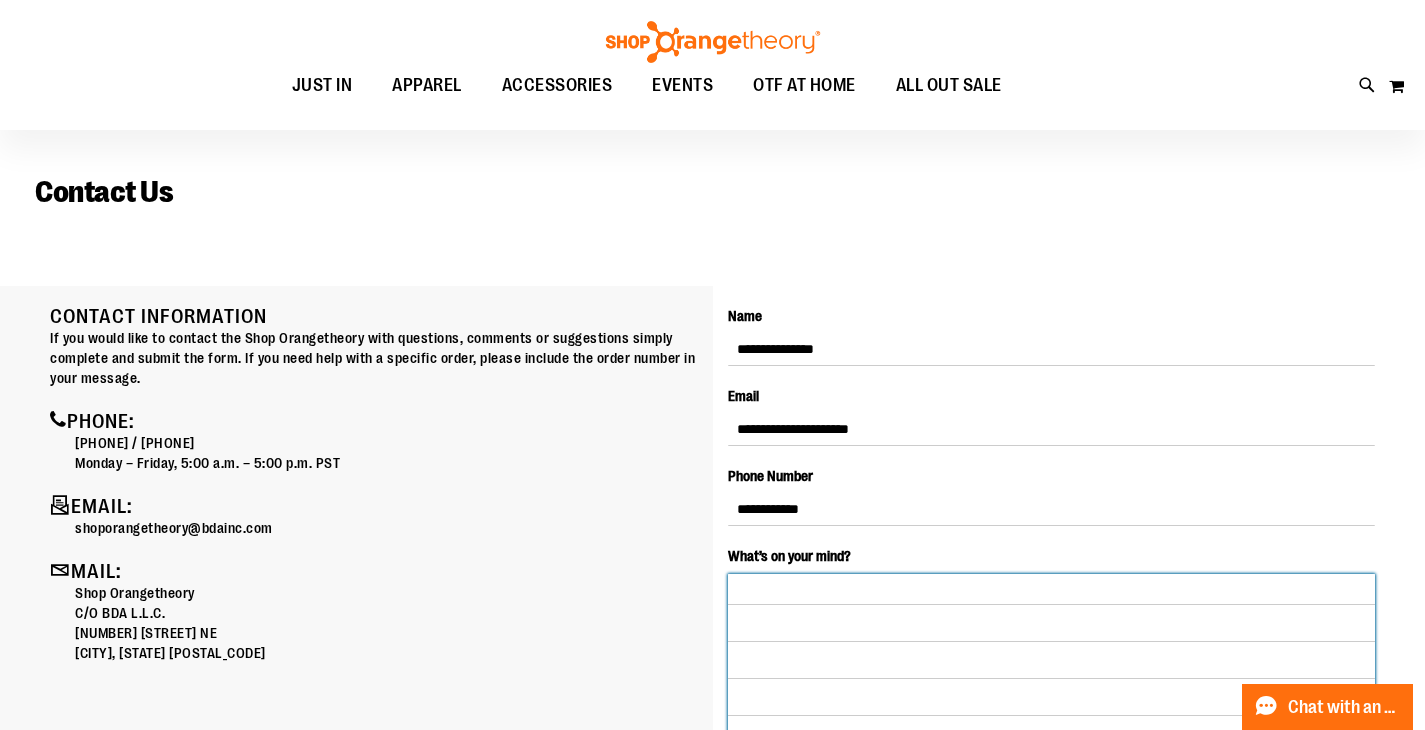 click on "What’s on your mind?" at bounding box center [1052, 699] 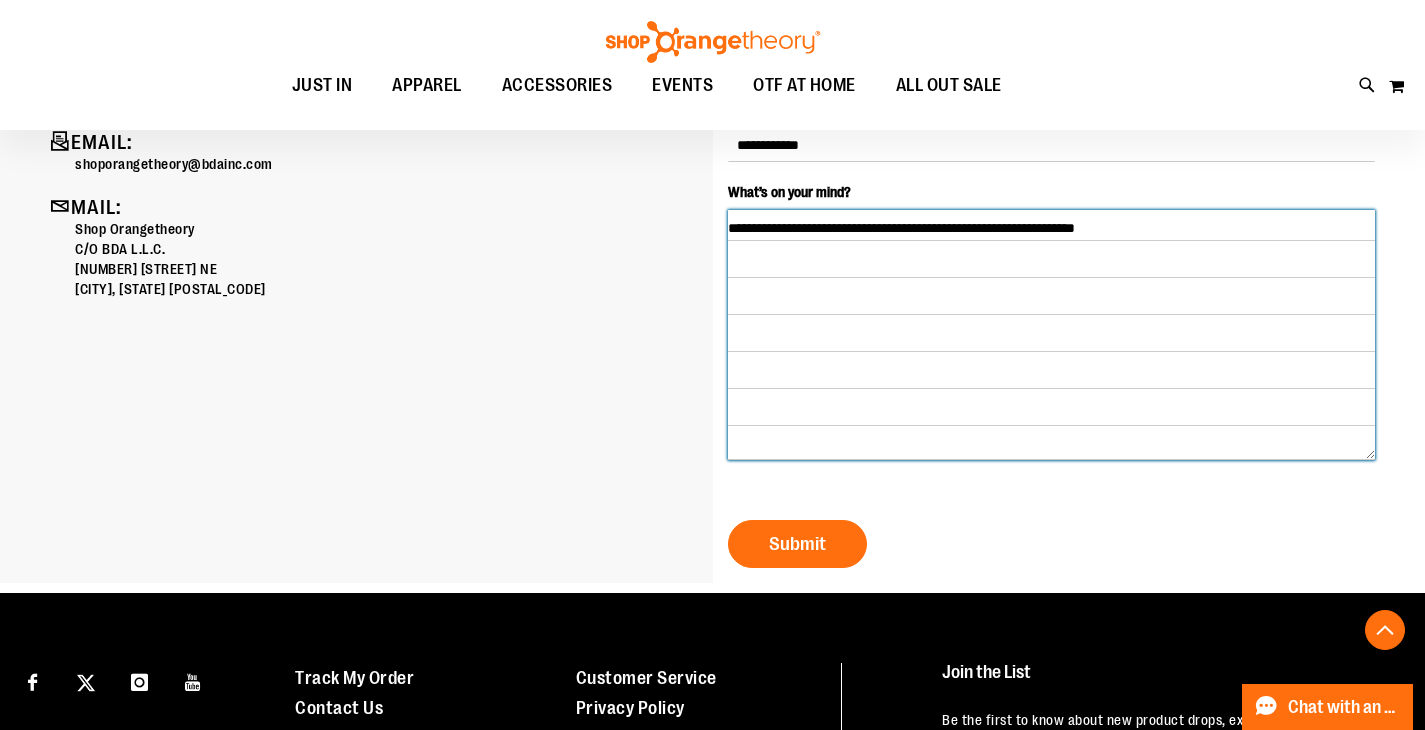 scroll, scrollTop: 442, scrollLeft: 0, axis: vertical 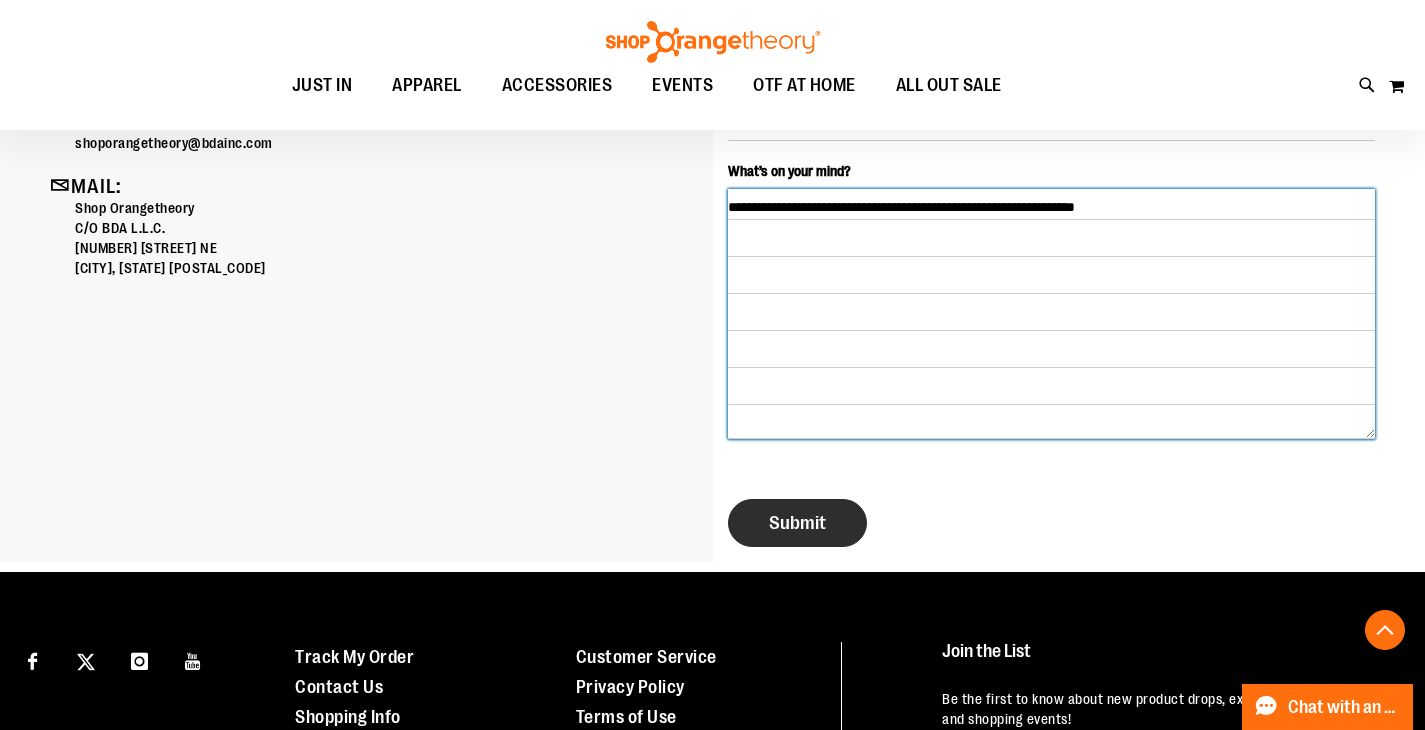 type on "**********" 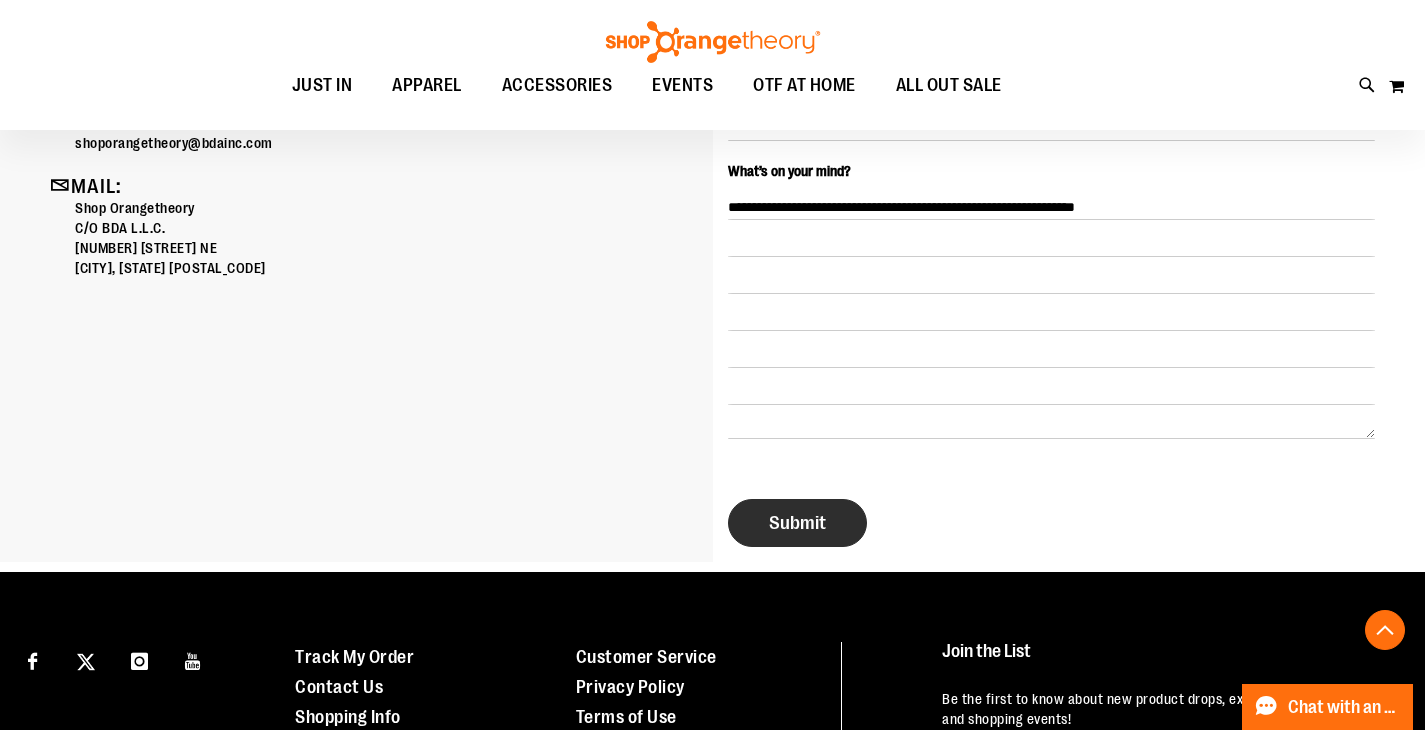 click on "Submit" at bounding box center [797, 523] 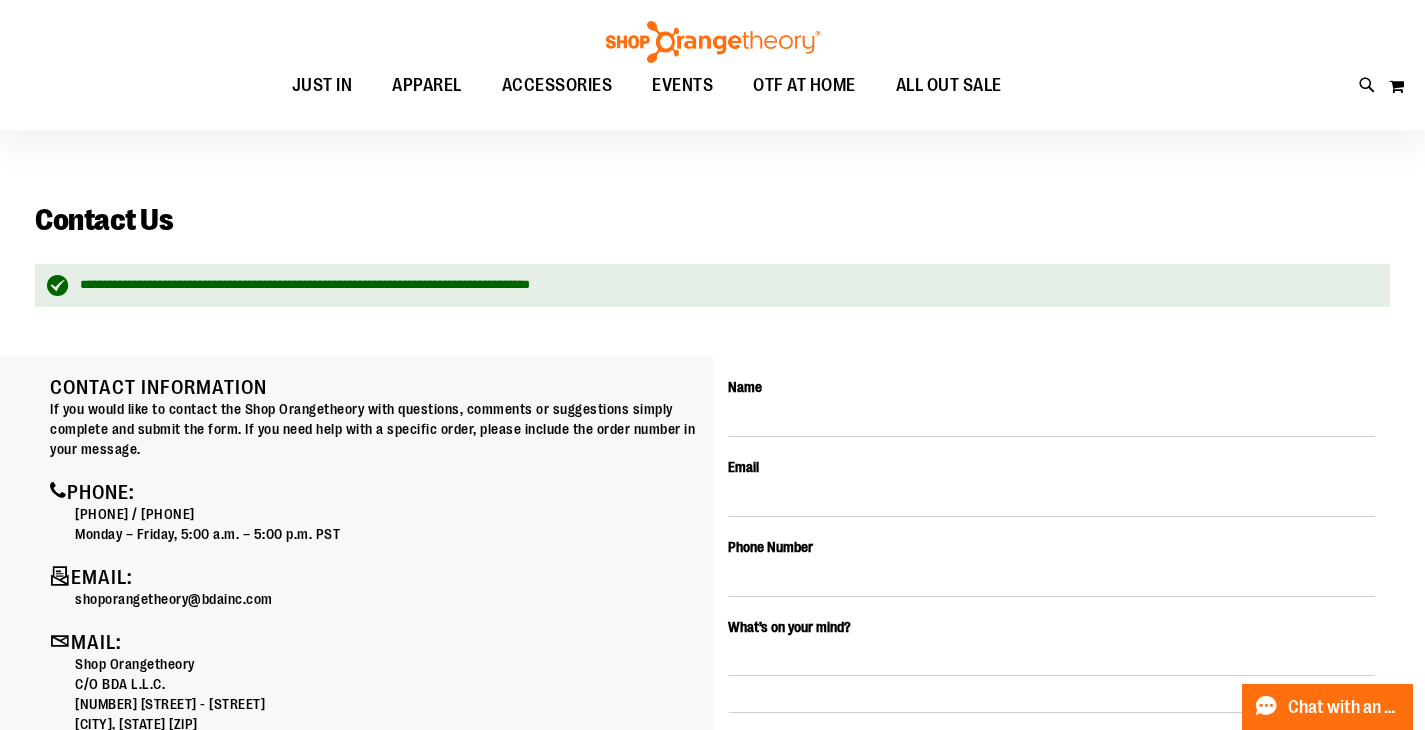 scroll, scrollTop: 19, scrollLeft: 0, axis: vertical 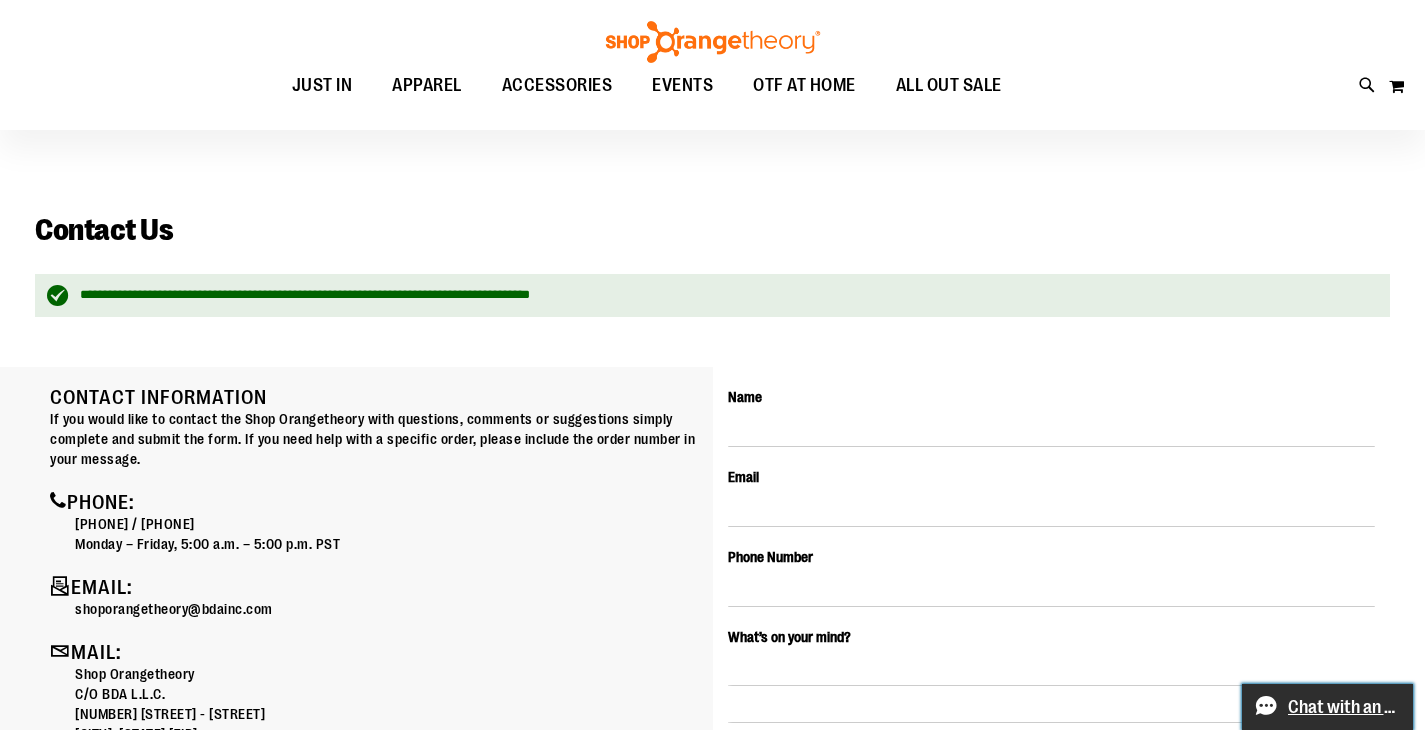 click on "Chat with an Expert" at bounding box center [1344, 707] 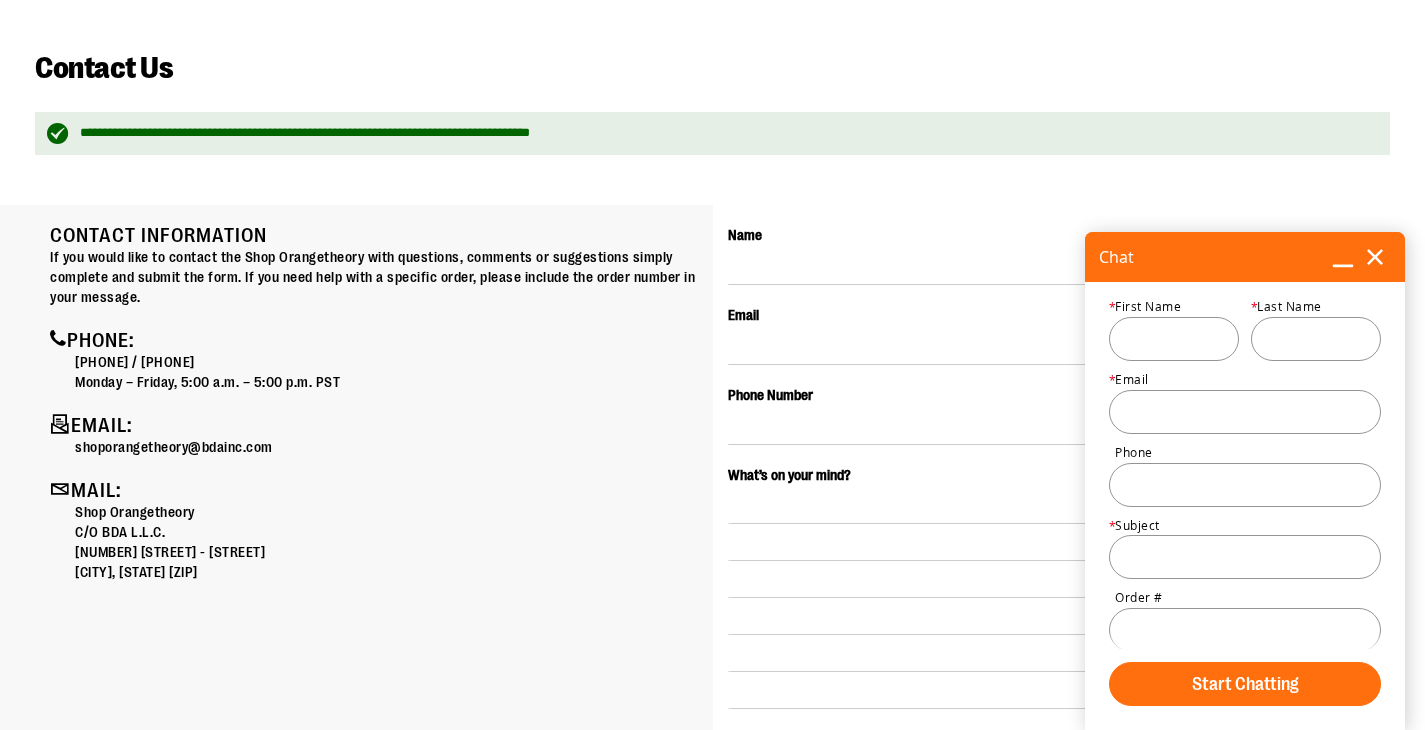scroll, scrollTop: 0, scrollLeft: 0, axis: both 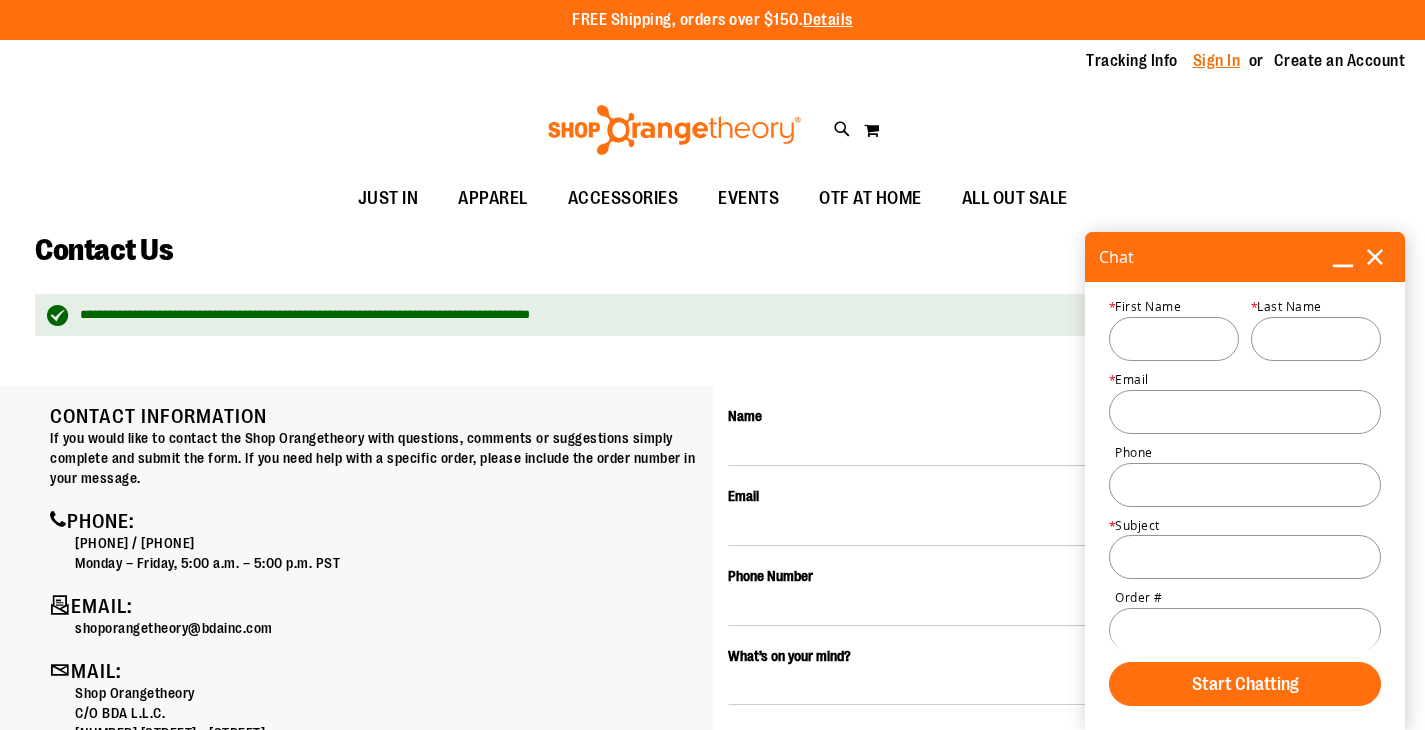 click on "Sign In" at bounding box center [1217, 61] 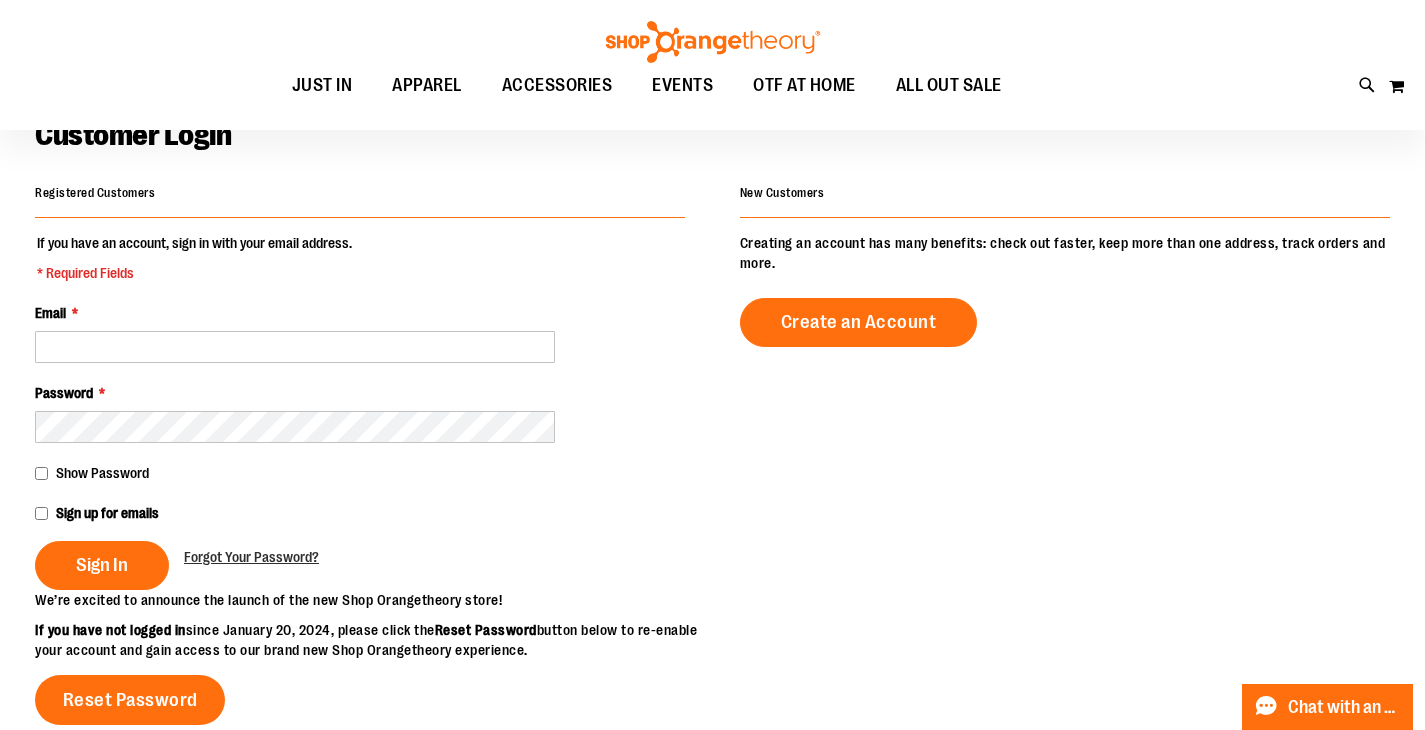 scroll, scrollTop: 132, scrollLeft: 0, axis: vertical 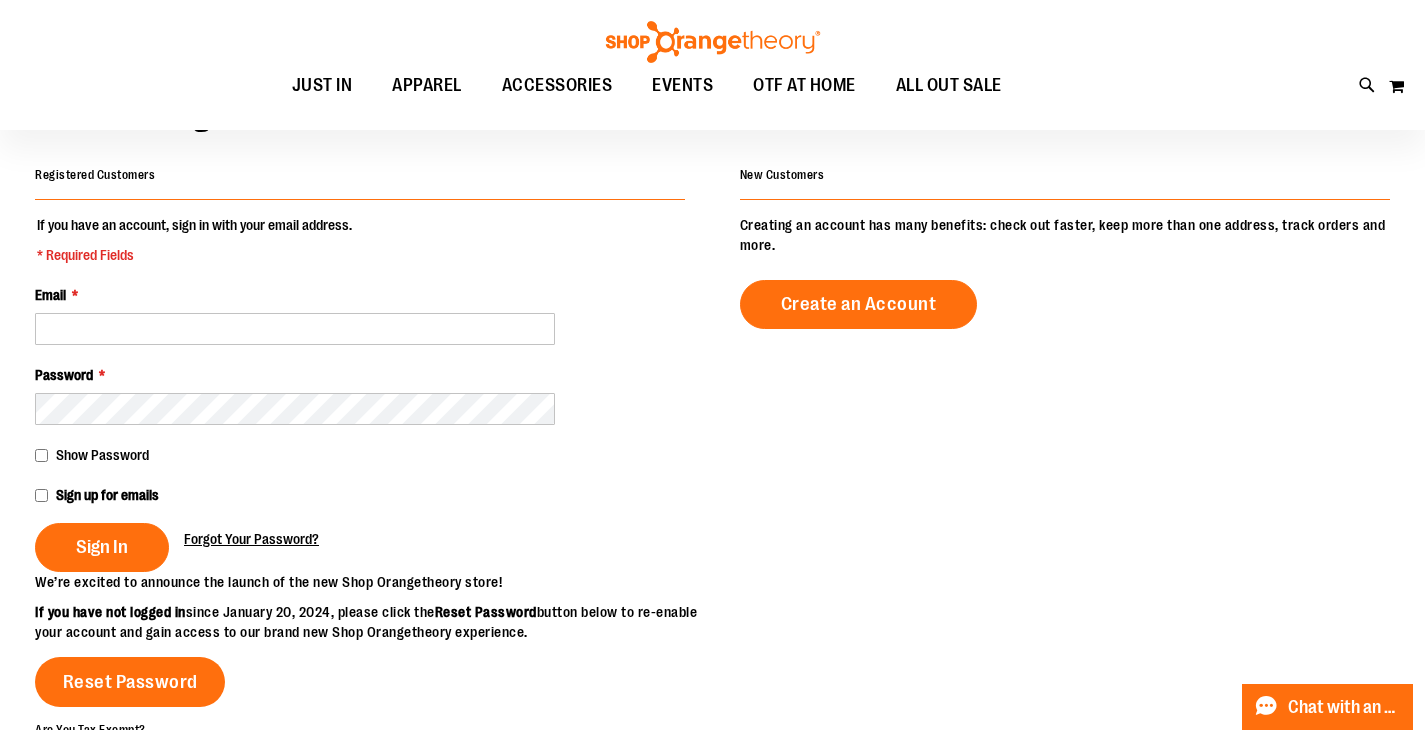 click on "Forgot Your Password?" at bounding box center [251, 539] 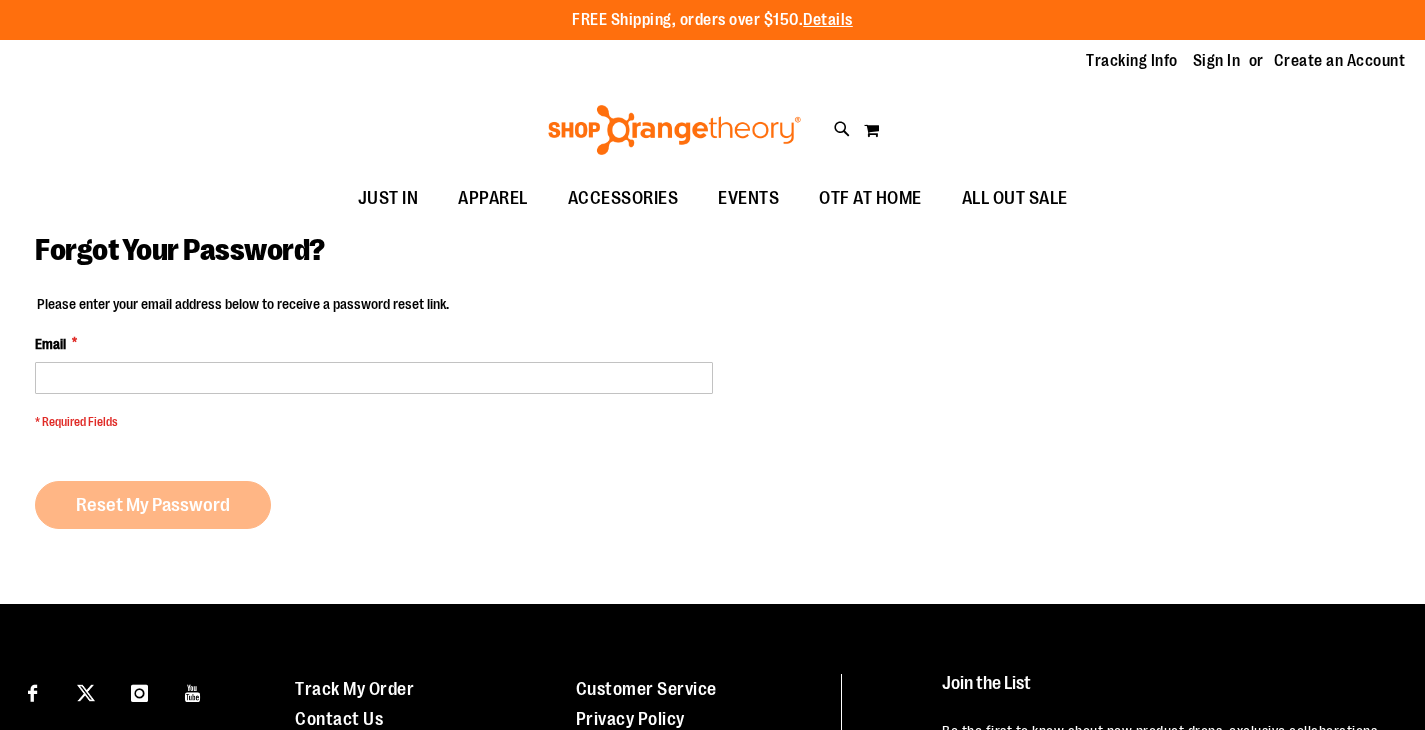 scroll, scrollTop: 0, scrollLeft: 0, axis: both 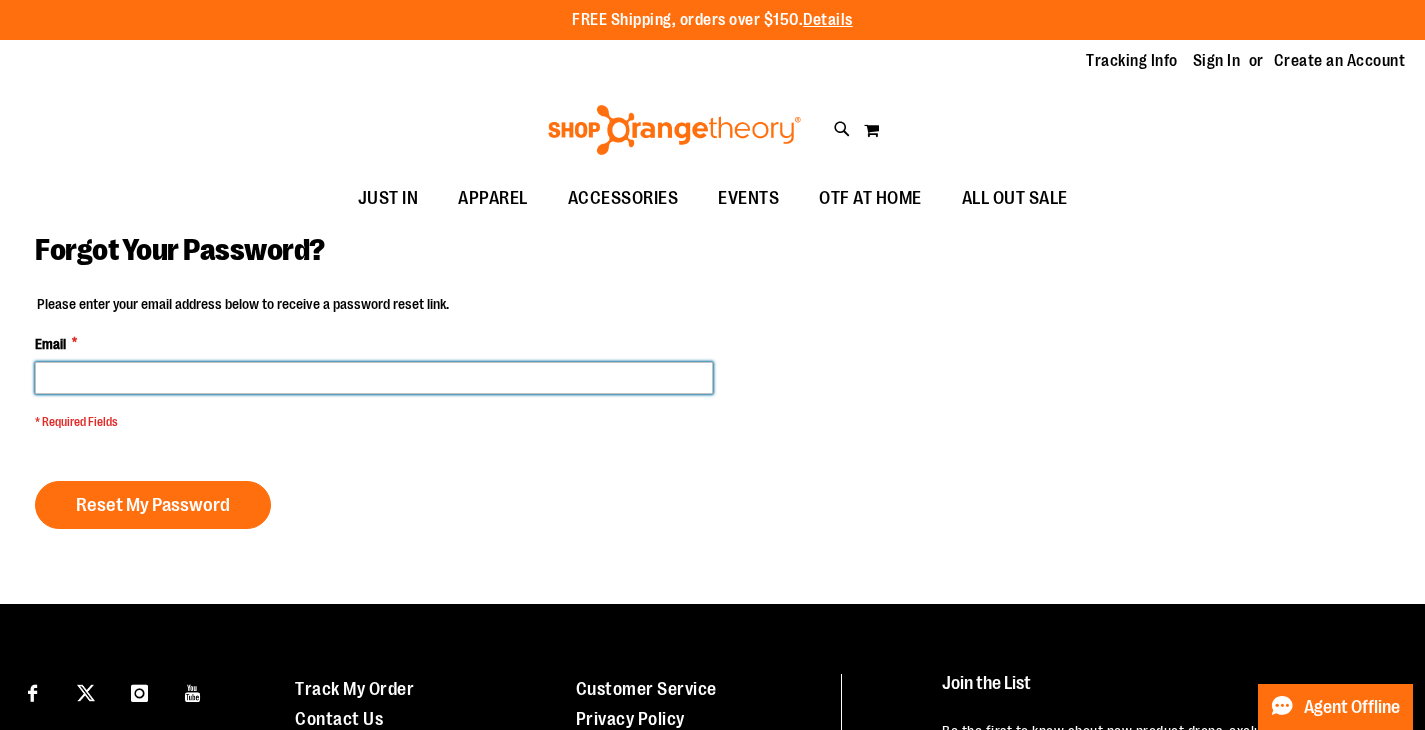click on "Email *" at bounding box center (374, 378) 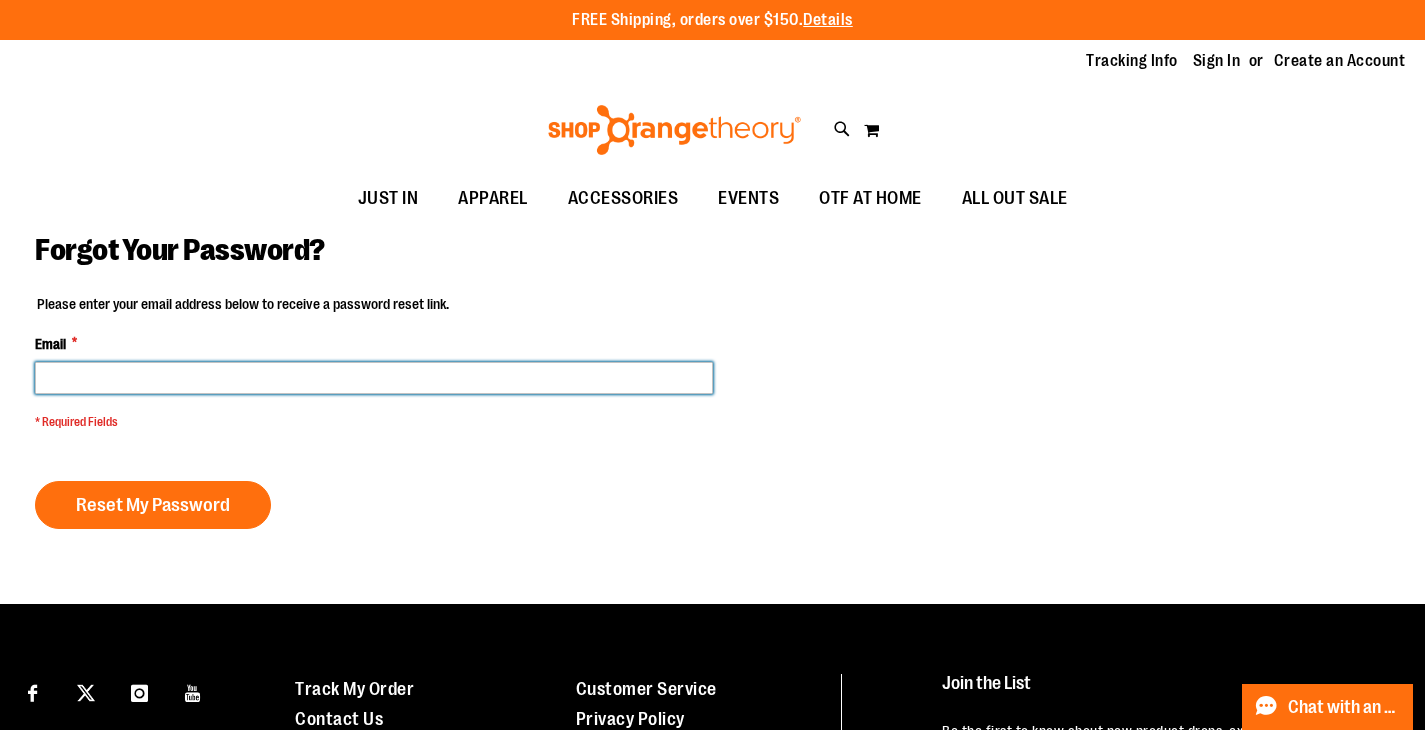 type on "**********" 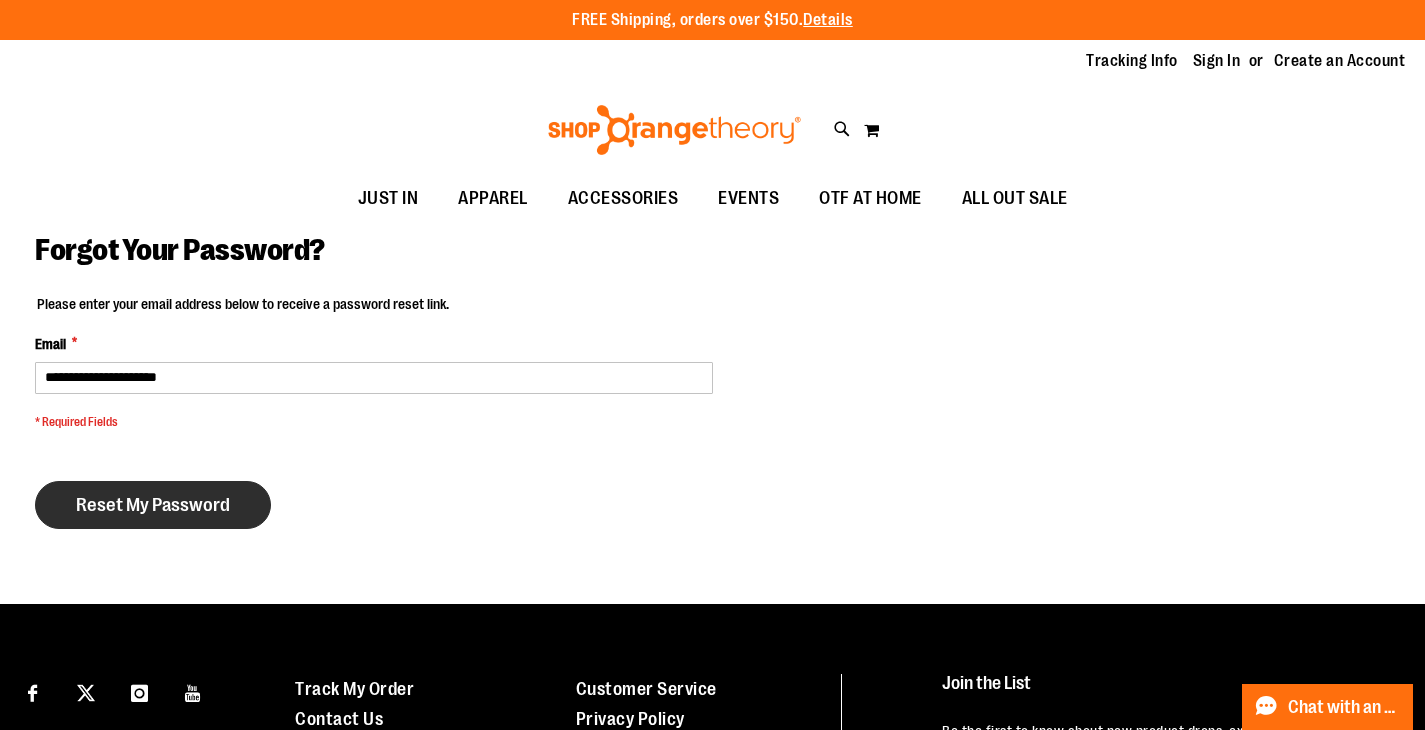 click on "Reset My Password" at bounding box center (153, 505) 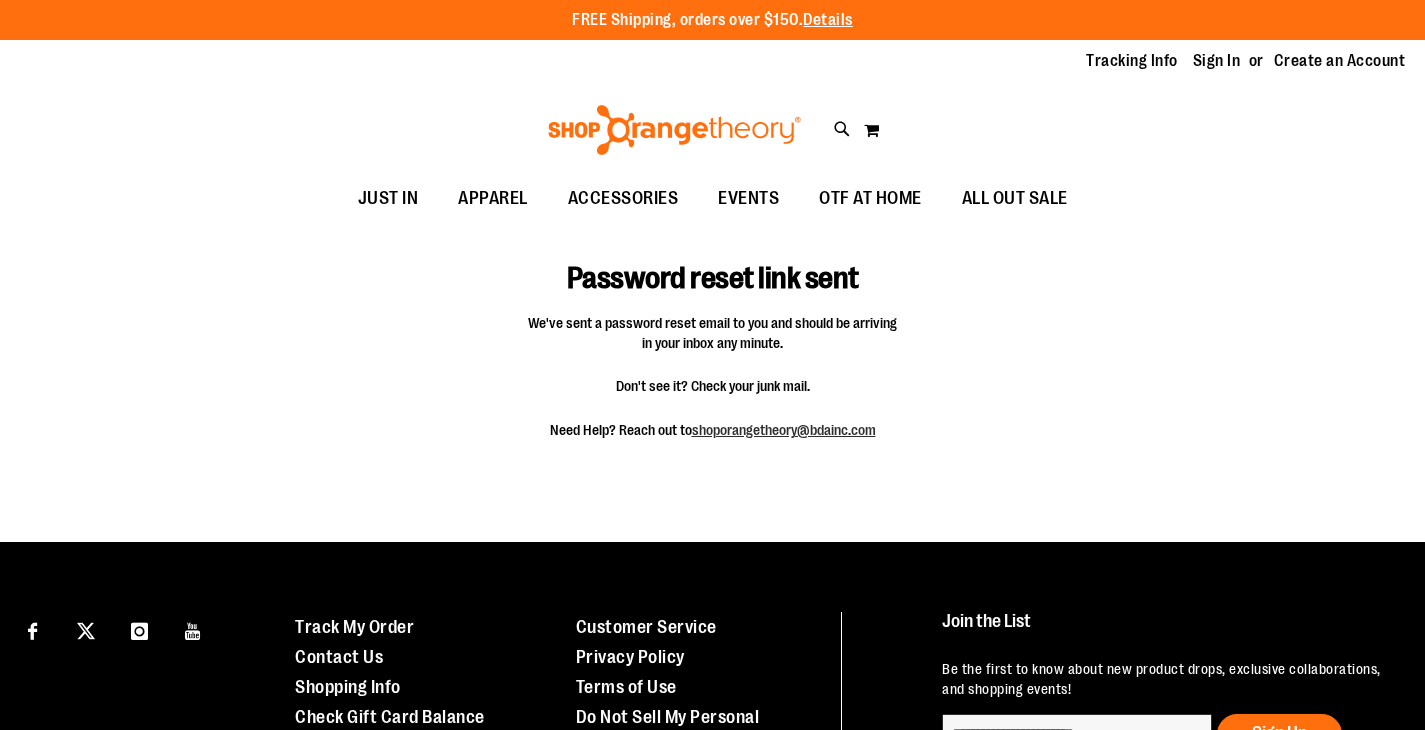 scroll, scrollTop: 0, scrollLeft: 0, axis: both 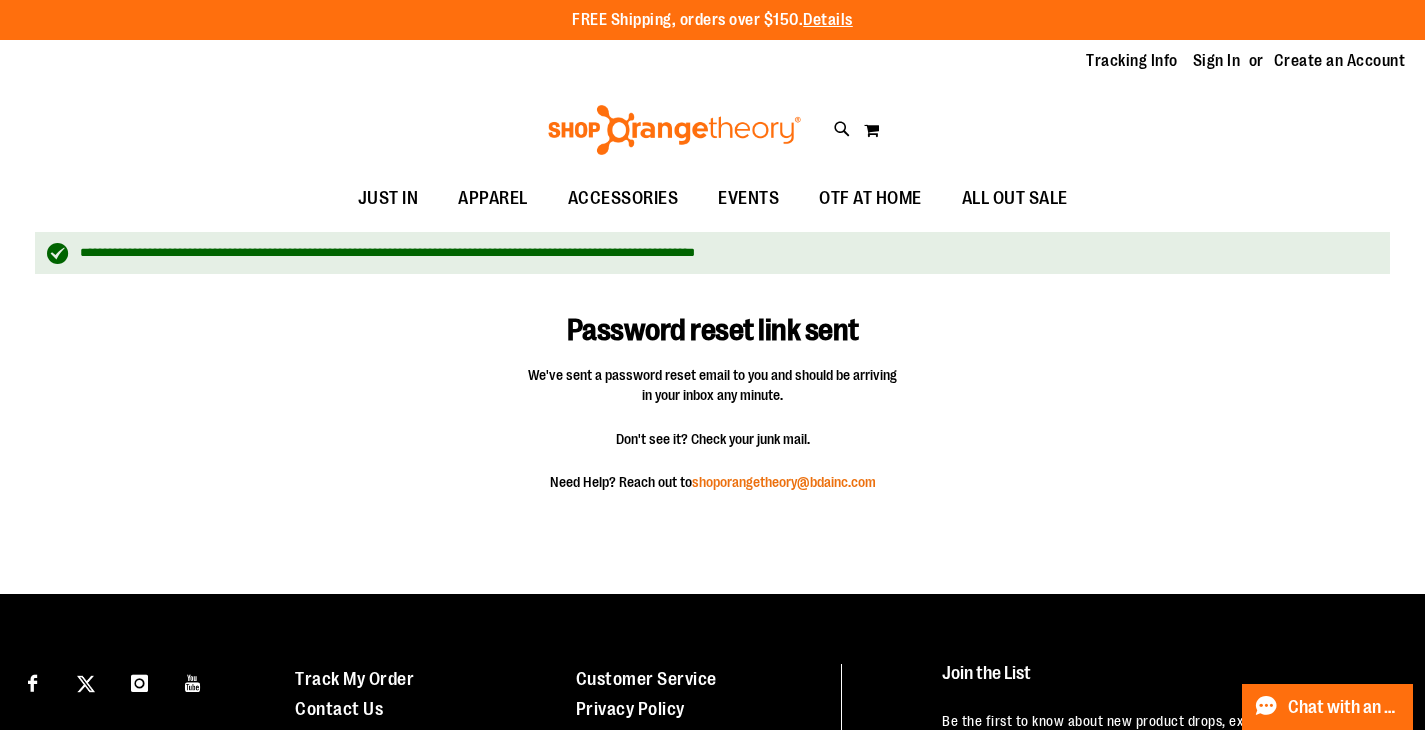 click on "shoporangetheory@bdainc.com" at bounding box center (784, 482) 